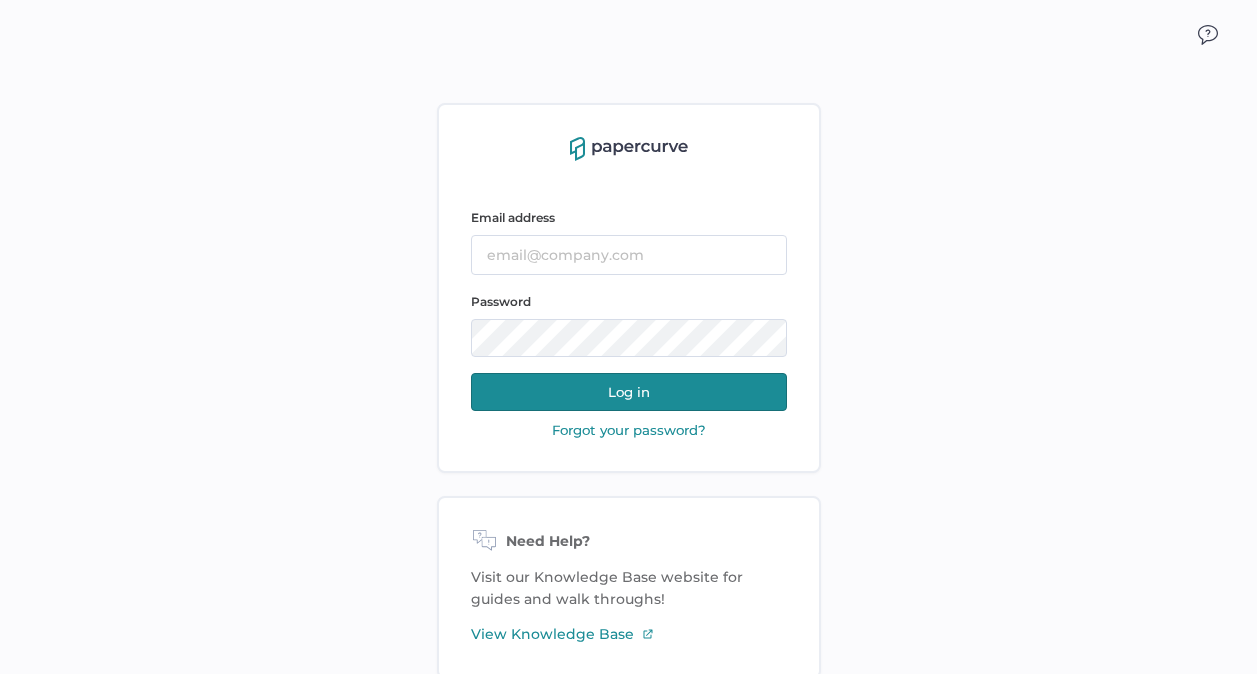 scroll, scrollTop: 0, scrollLeft: 0, axis: both 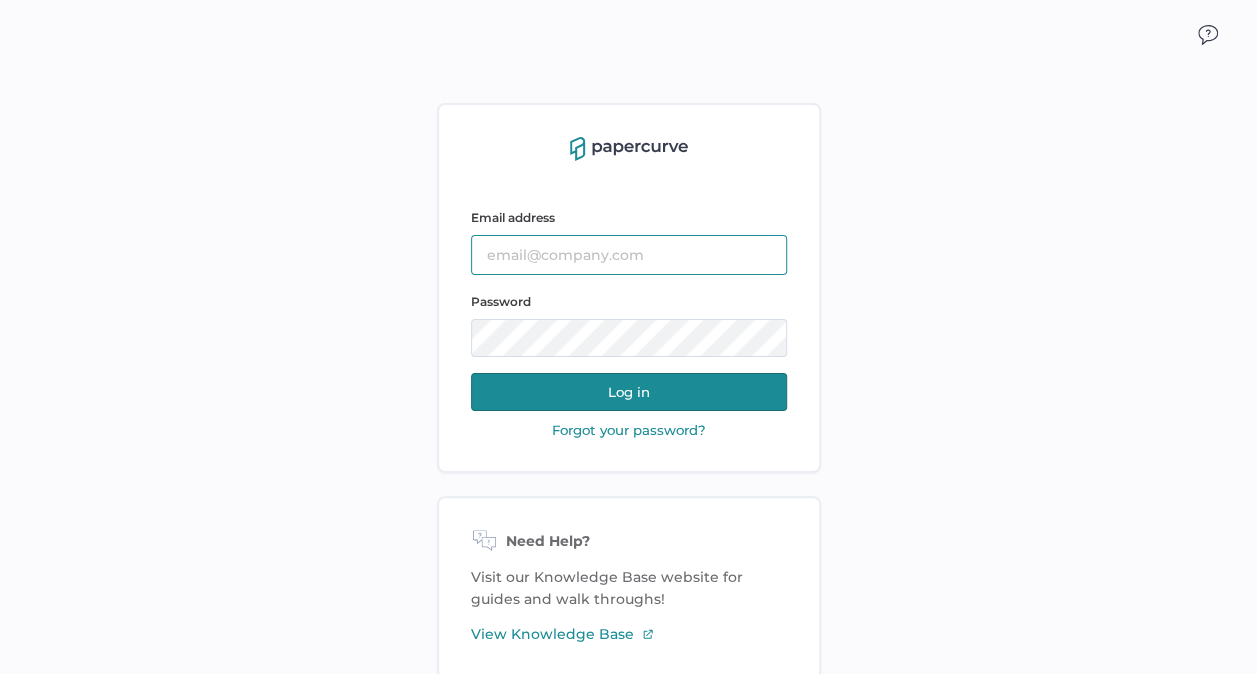 type on "[EMAIL_ADDRESS][DOMAIN_NAME]" 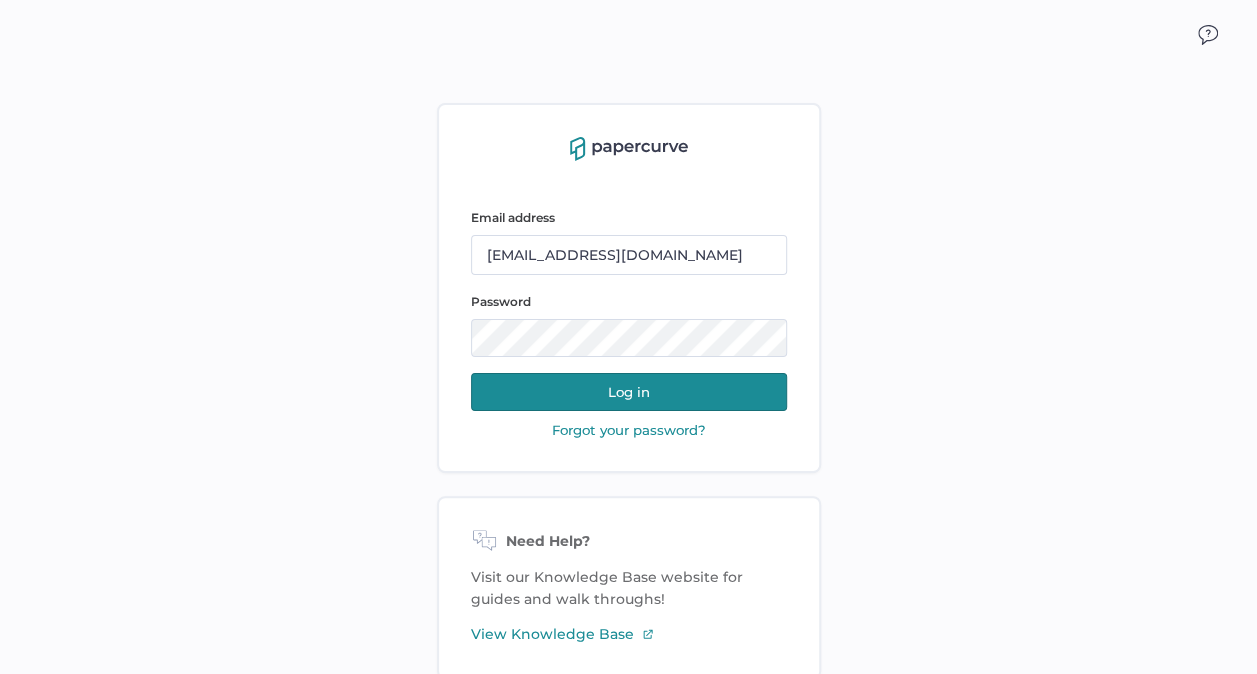 click on "Log in" at bounding box center (629, 392) 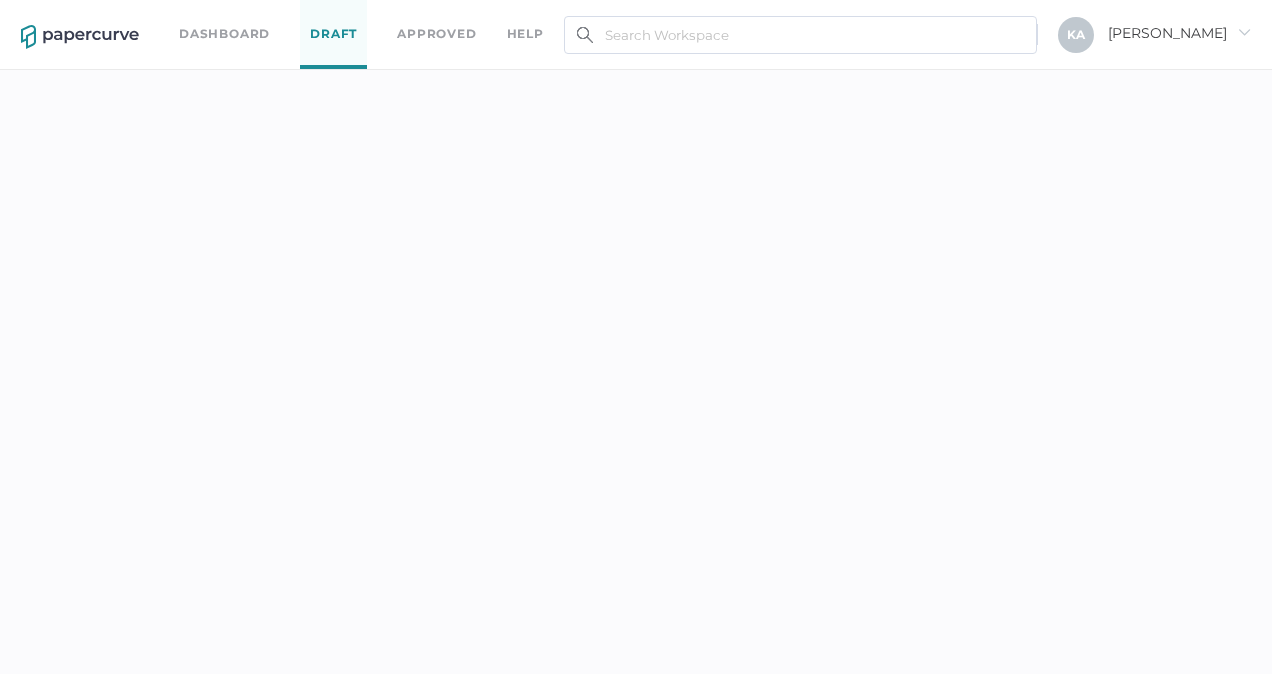 scroll, scrollTop: 0, scrollLeft: 0, axis: both 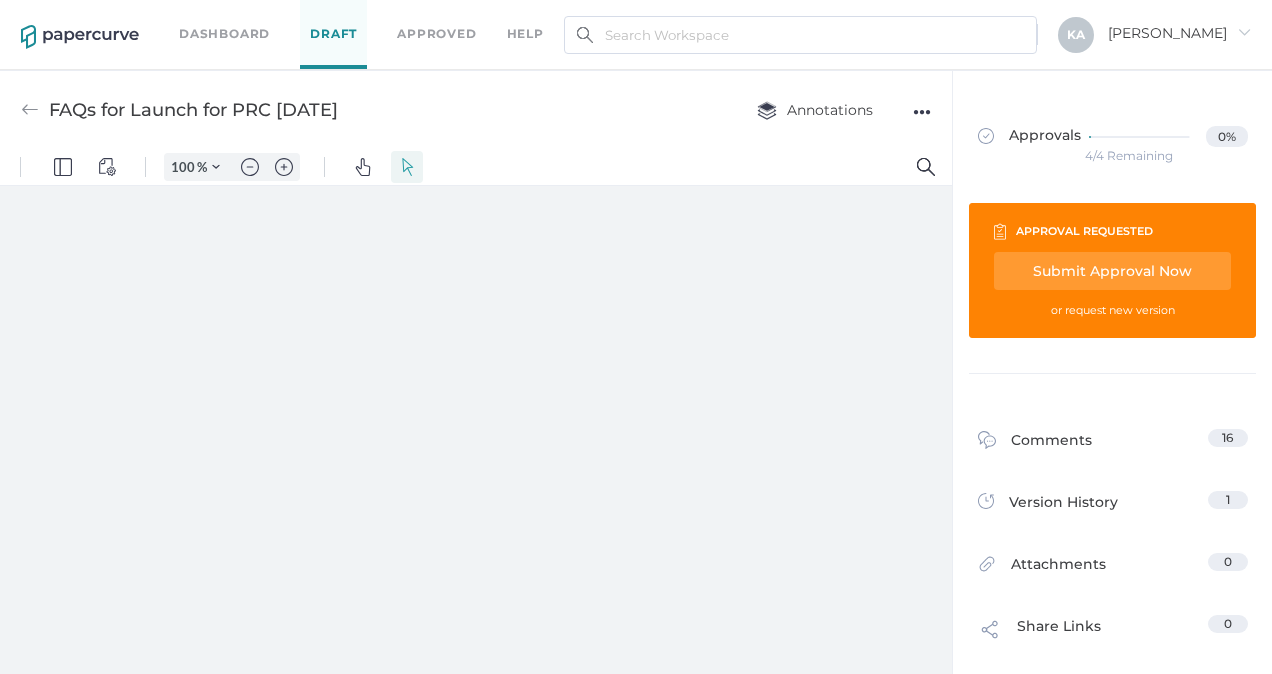 type on "28" 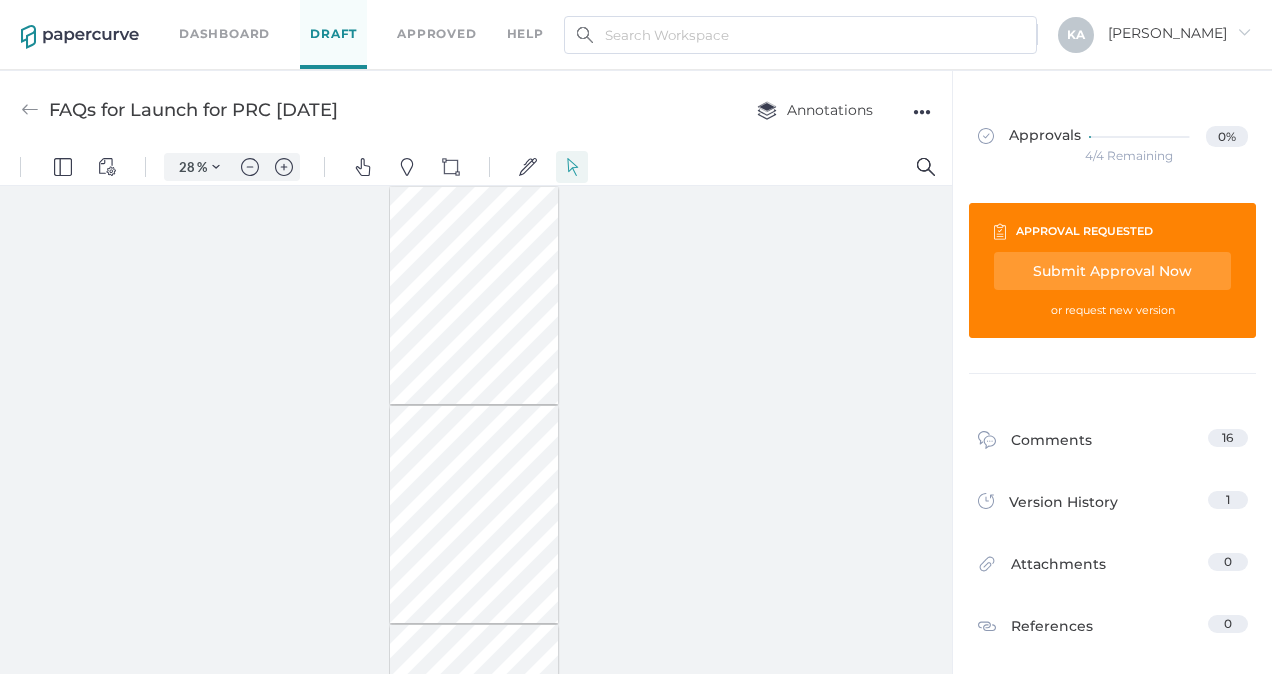 click on "Dashboard" at bounding box center [224, 34] 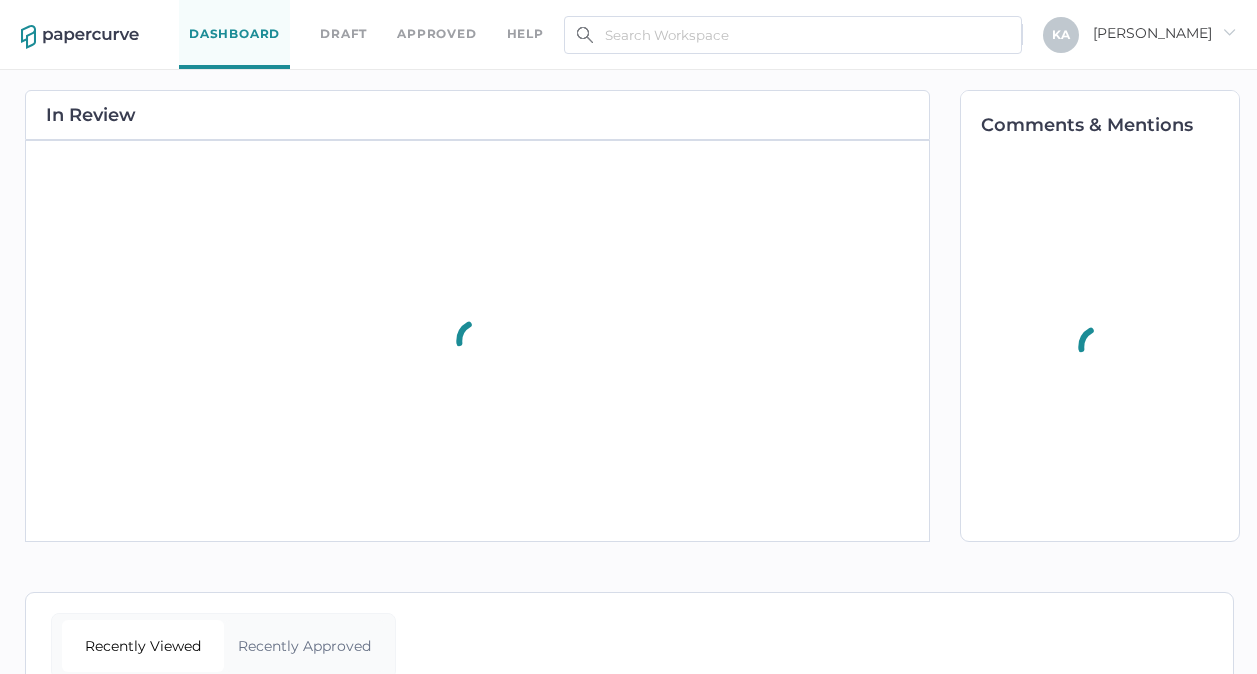 scroll, scrollTop: 0, scrollLeft: 0, axis: both 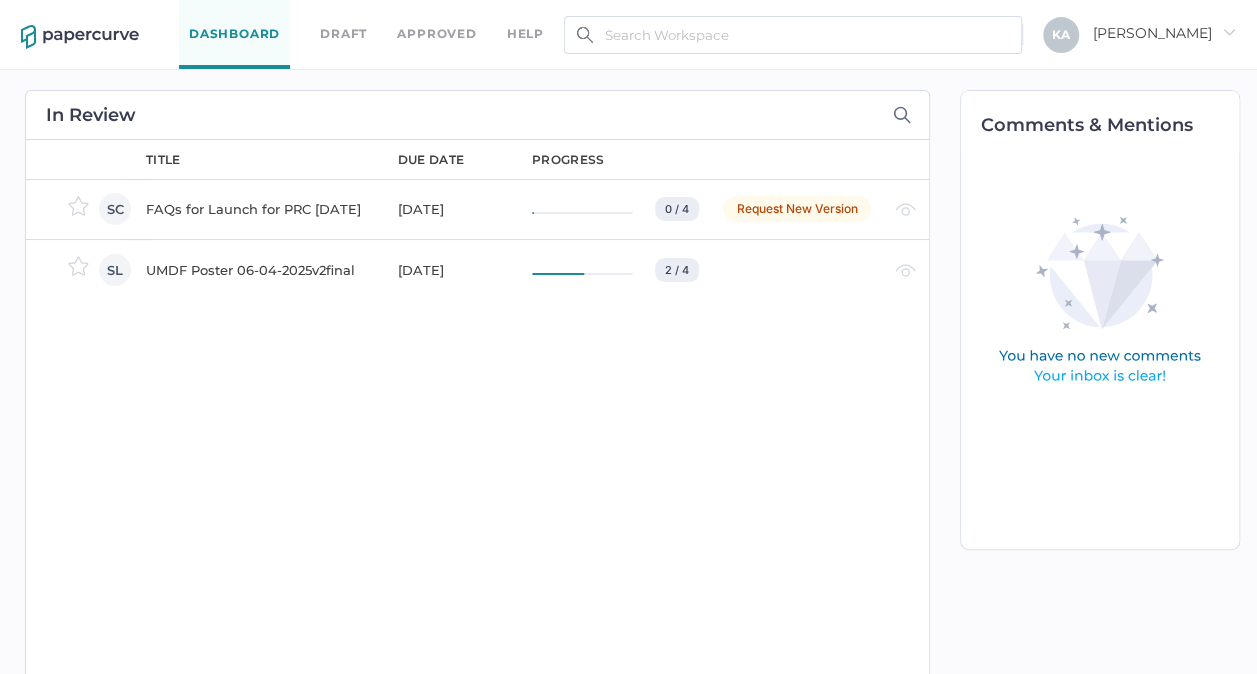 click on "Draft" at bounding box center [343, 34] 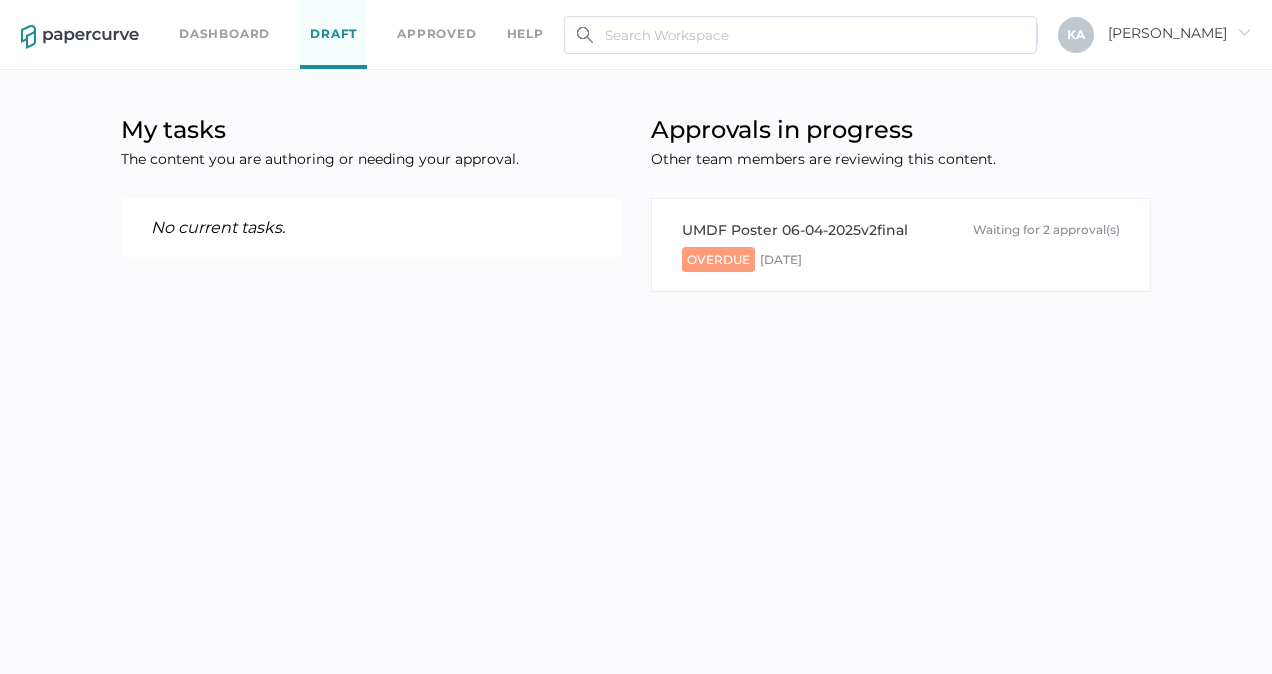 scroll, scrollTop: 0, scrollLeft: 0, axis: both 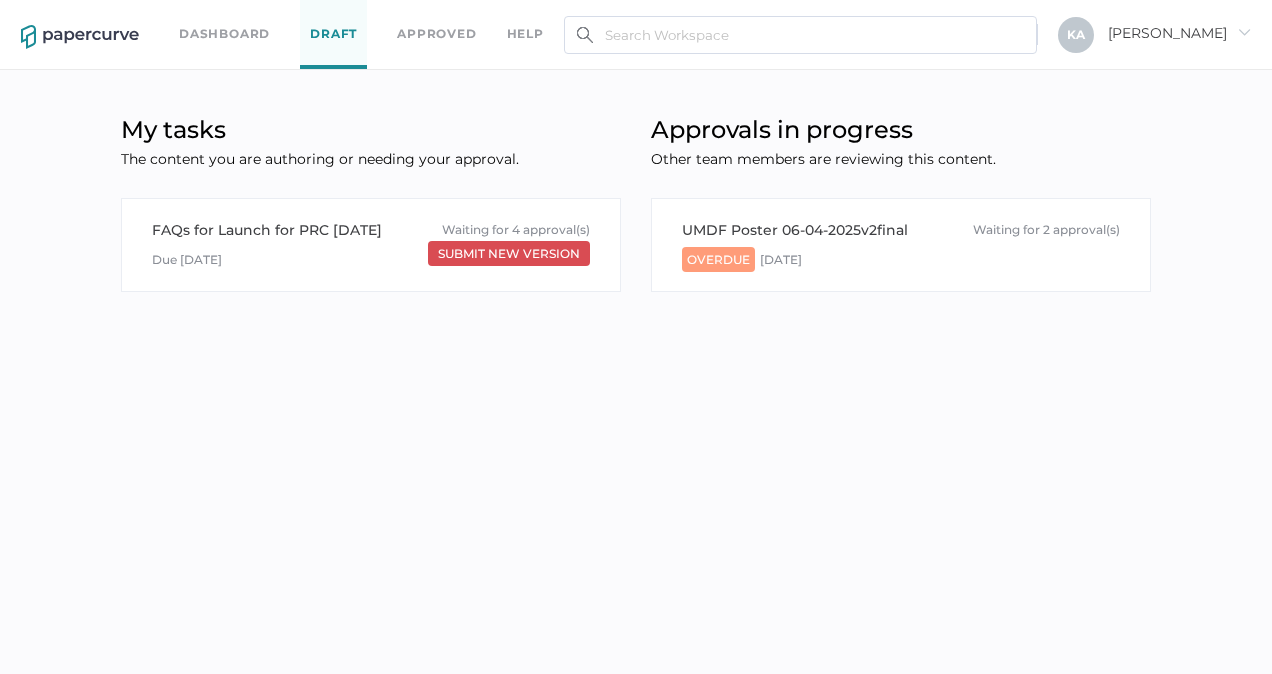 click on "Approved" at bounding box center [436, 34] 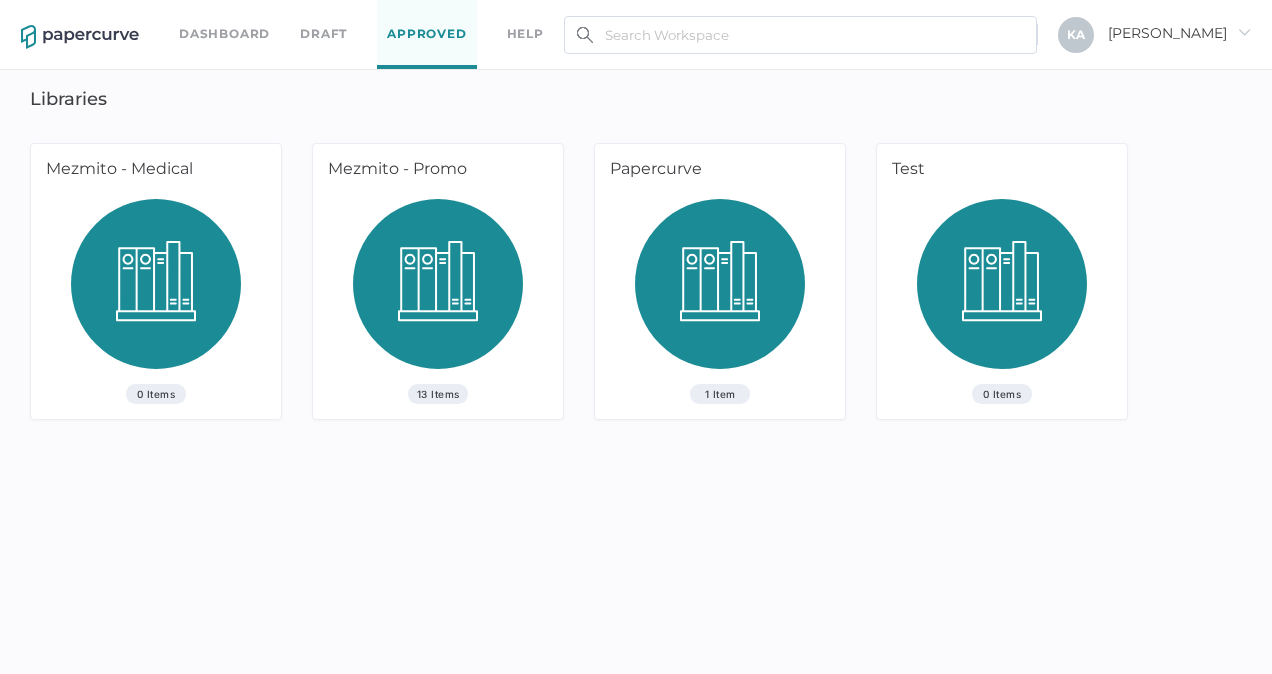 scroll, scrollTop: 0, scrollLeft: 0, axis: both 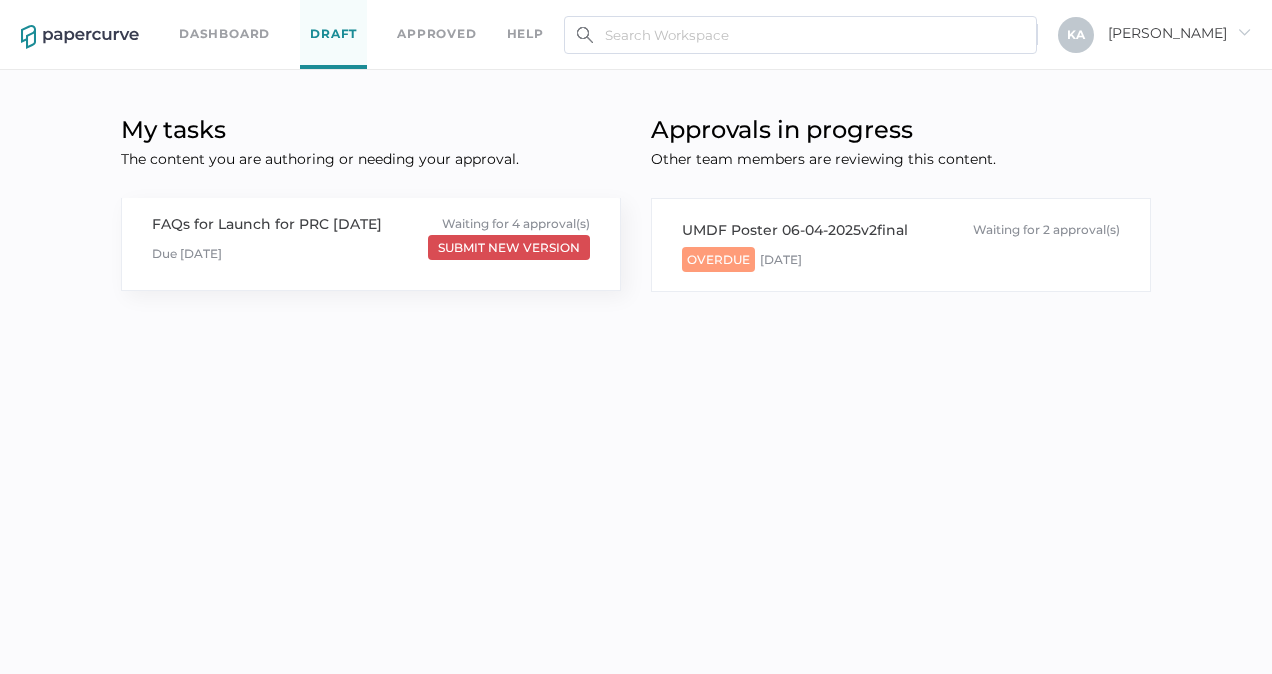 click on "FAQs for Launch for PRC [DATE]" at bounding box center [267, 224] 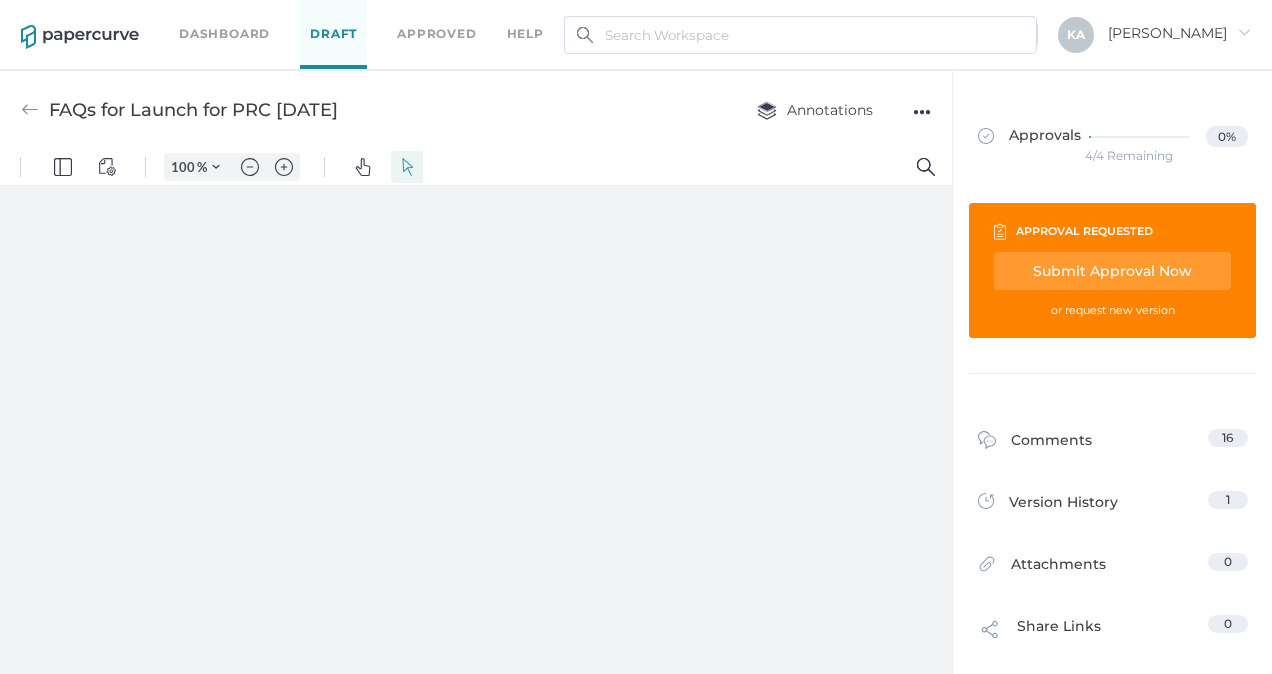 scroll, scrollTop: 0, scrollLeft: 0, axis: both 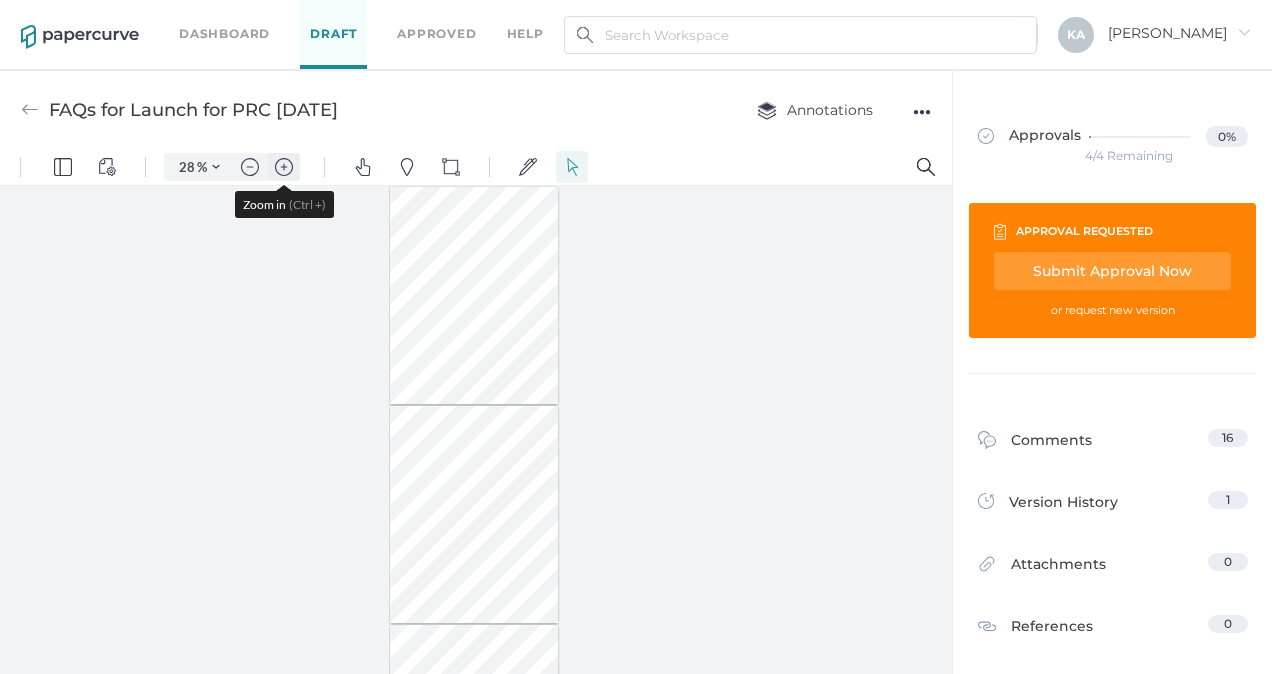 click at bounding box center (284, 167) 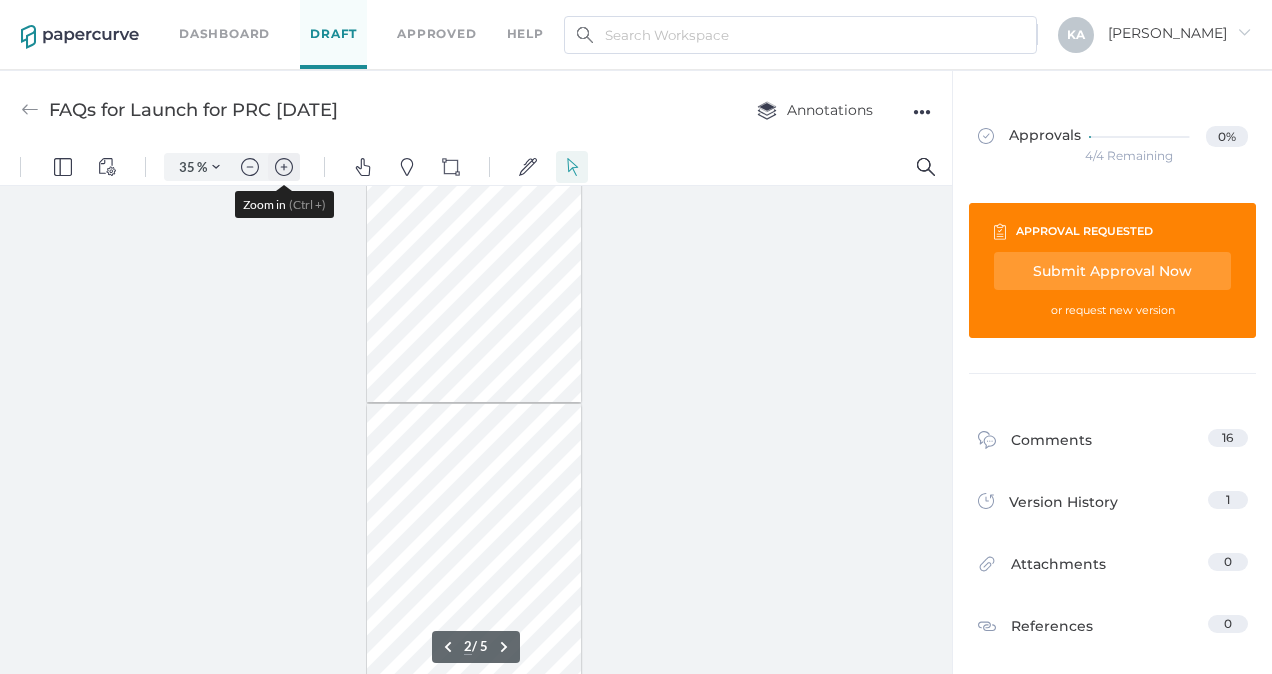 click at bounding box center (284, 167) 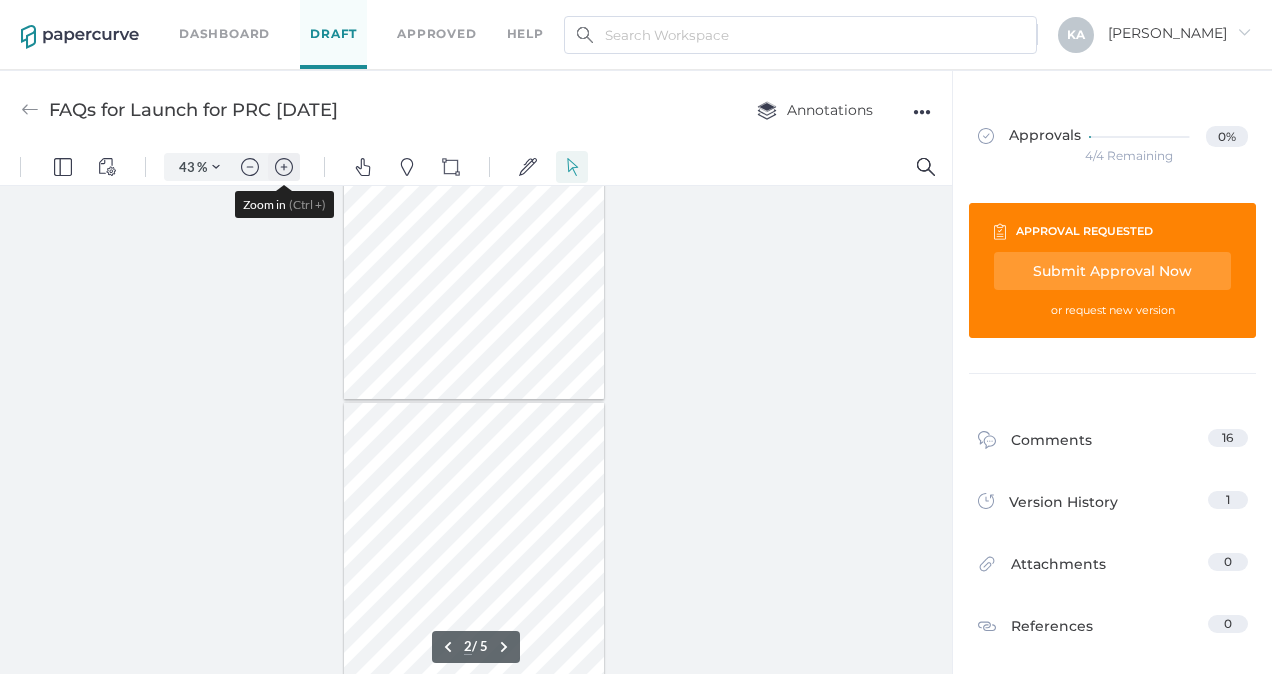 click at bounding box center (284, 167) 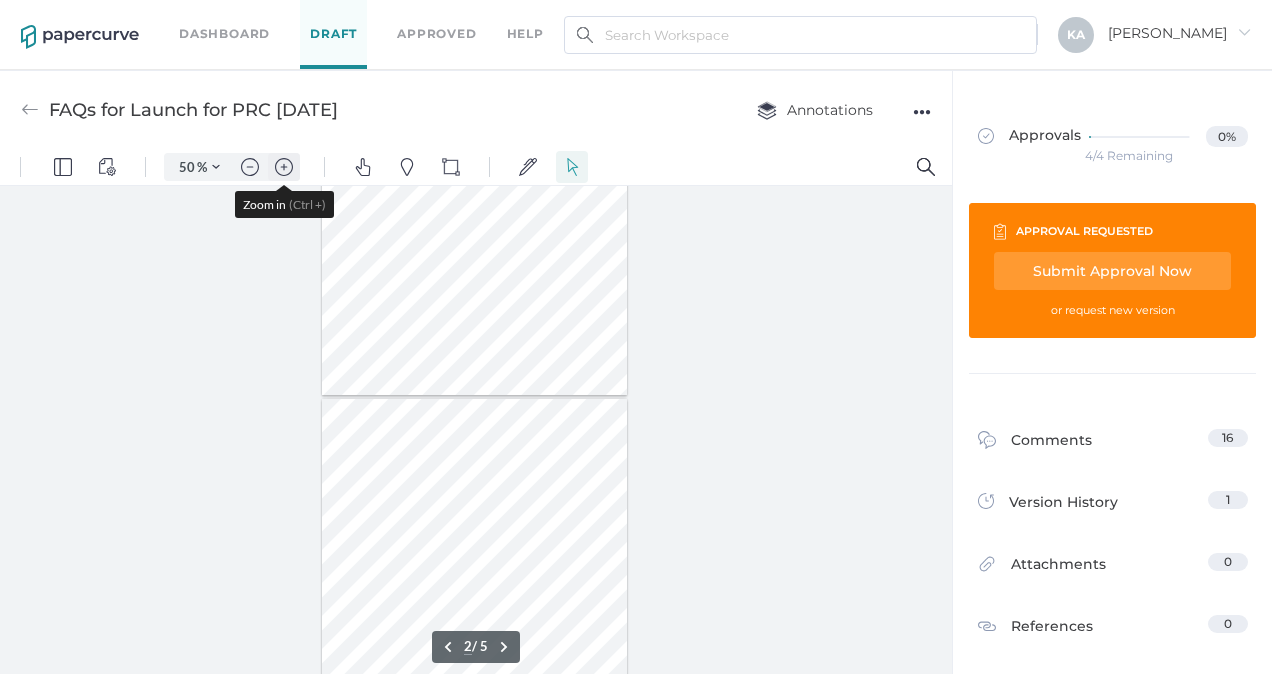 click at bounding box center [284, 167] 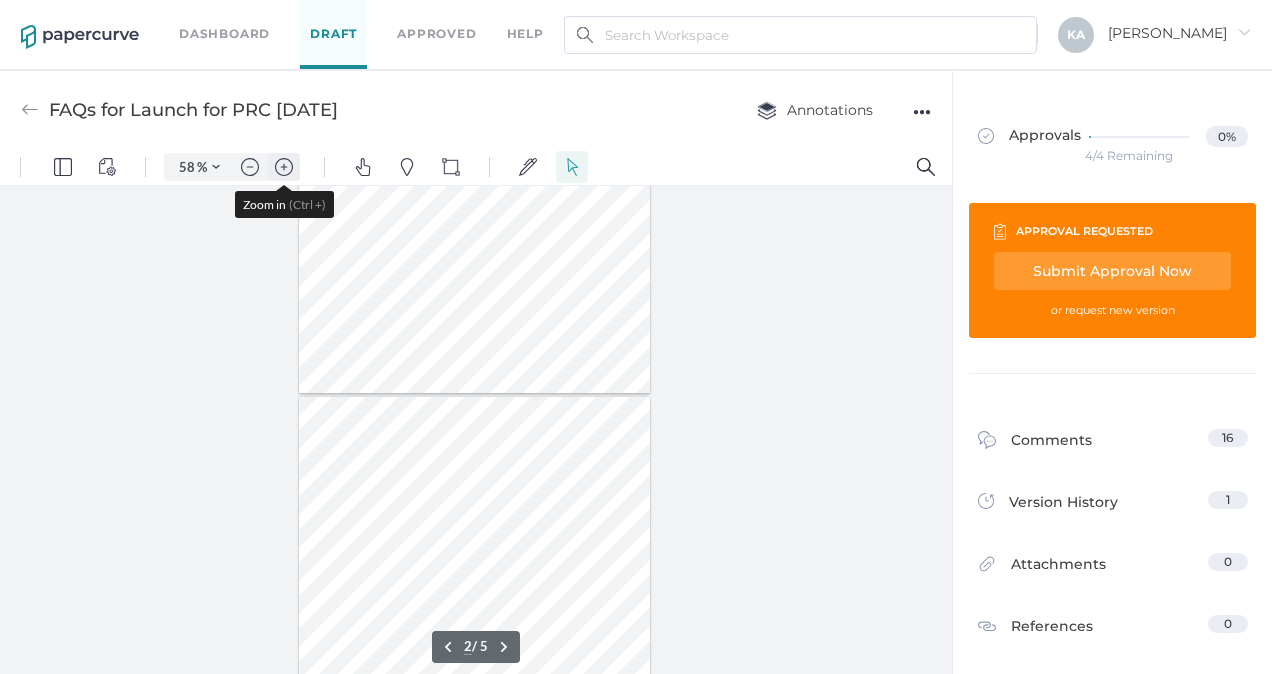 click at bounding box center [284, 167] 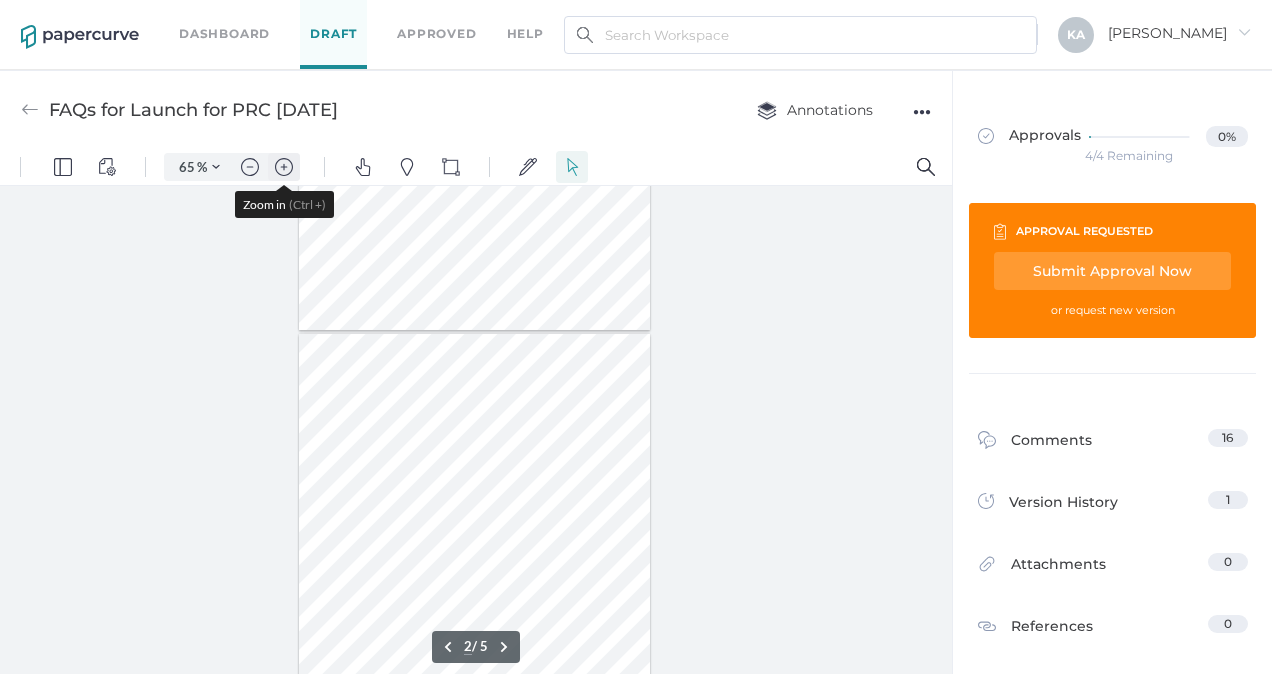 click at bounding box center [284, 167] 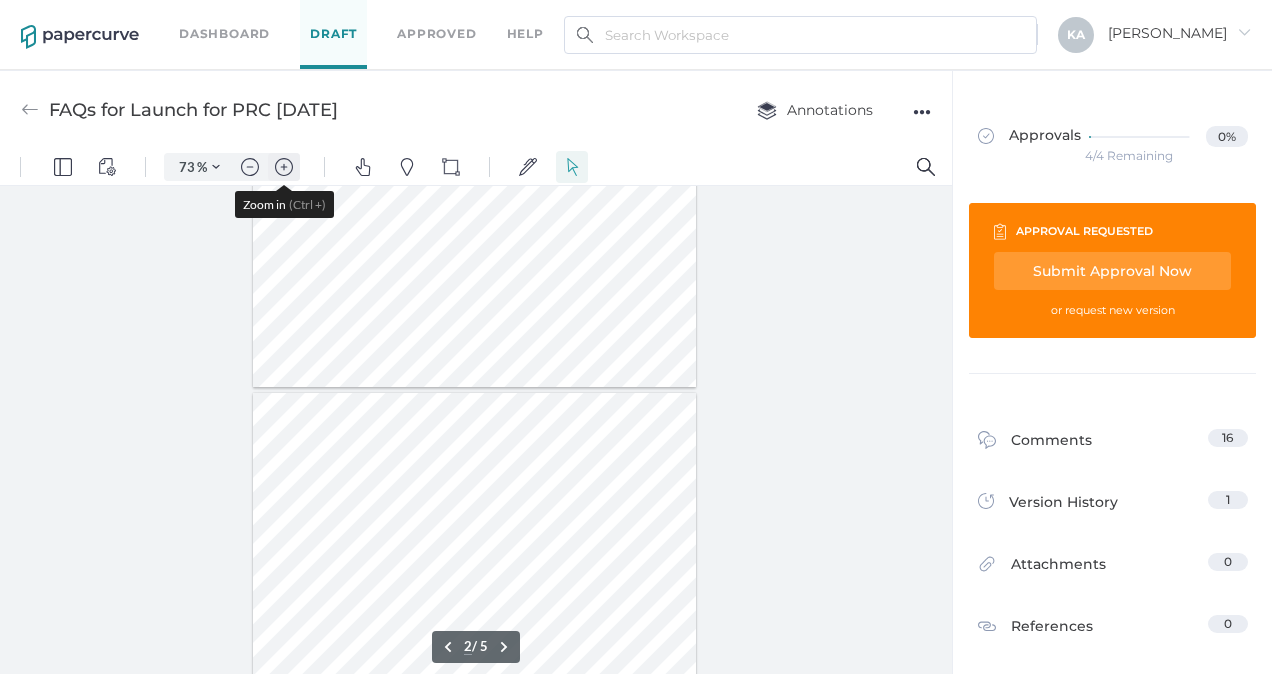 click at bounding box center (284, 167) 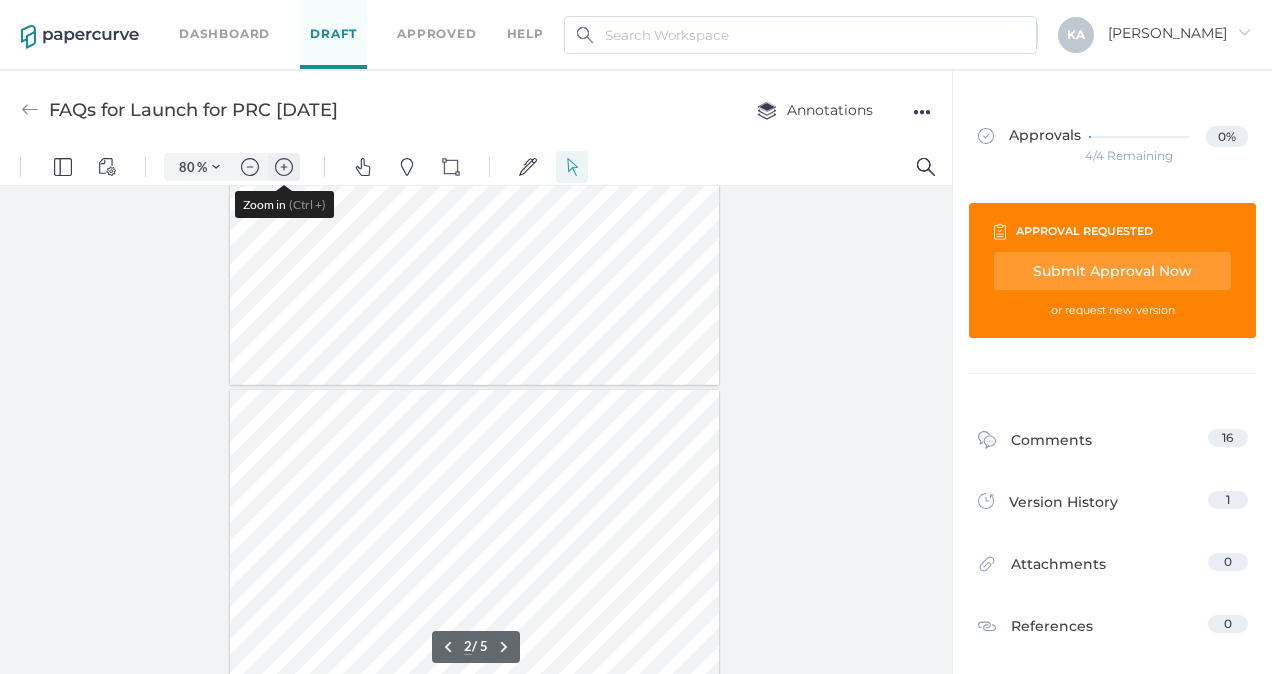 click at bounding box center (284, 167) 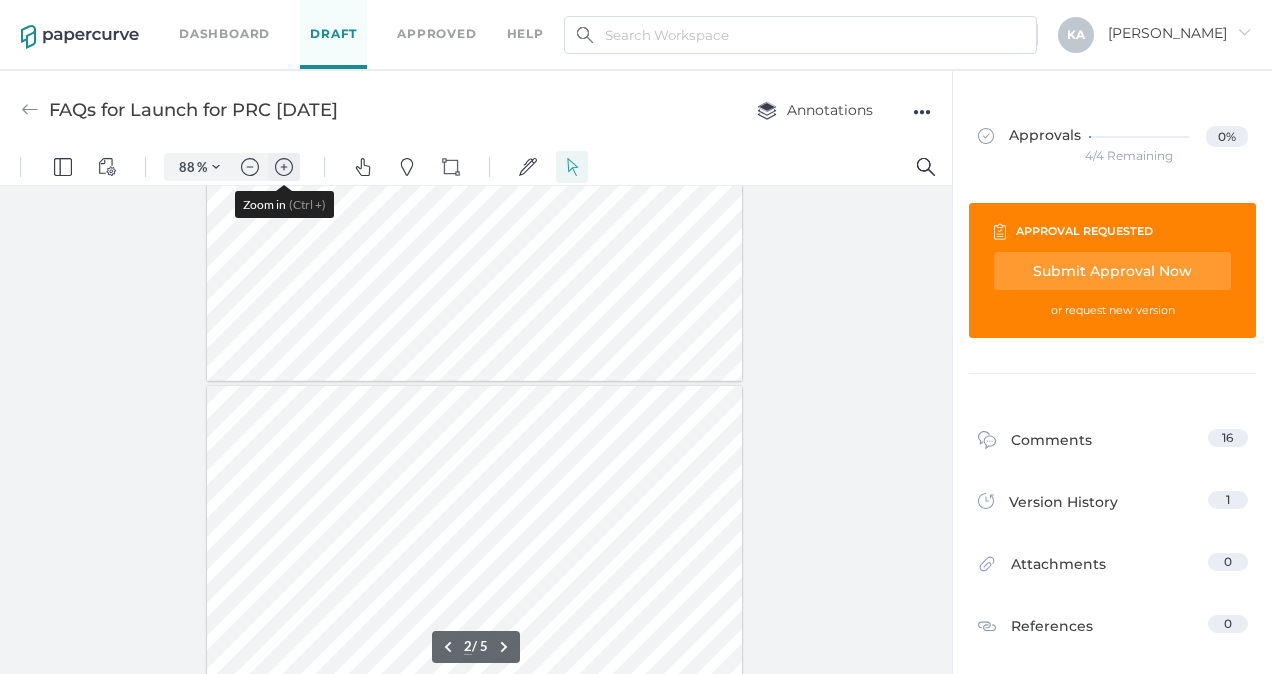 click at bounding box center [284, 167] 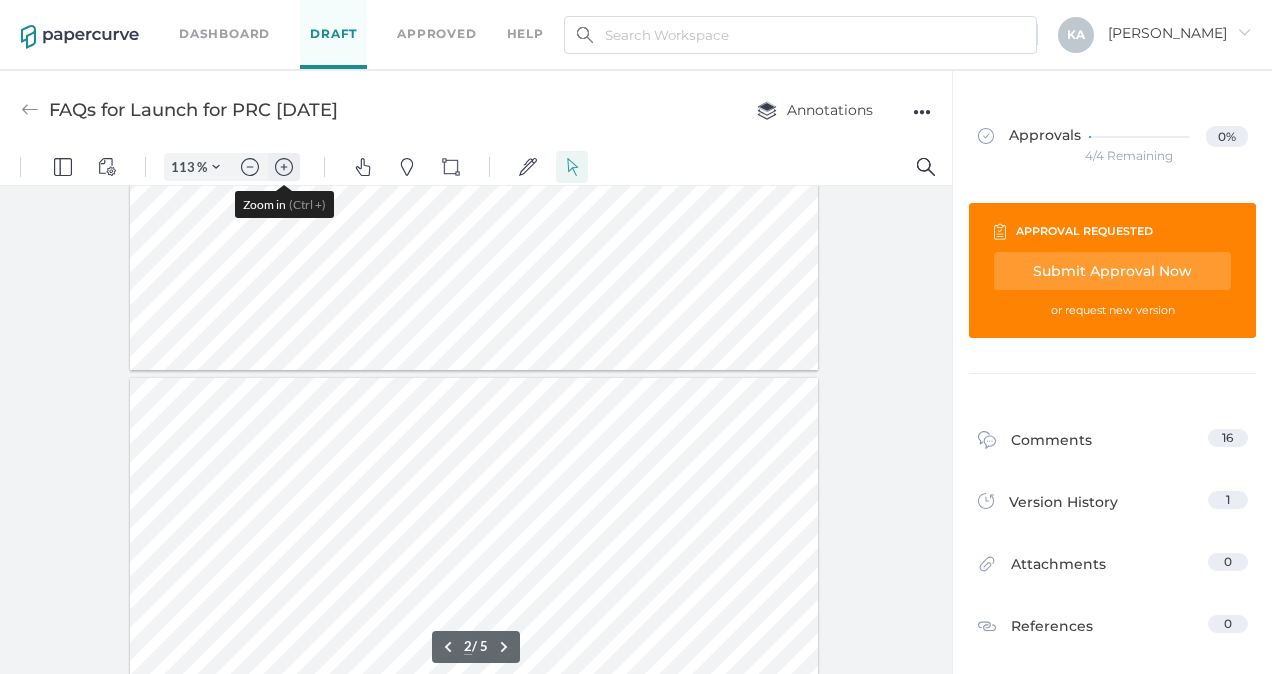 click at bounding box center [284, 167] 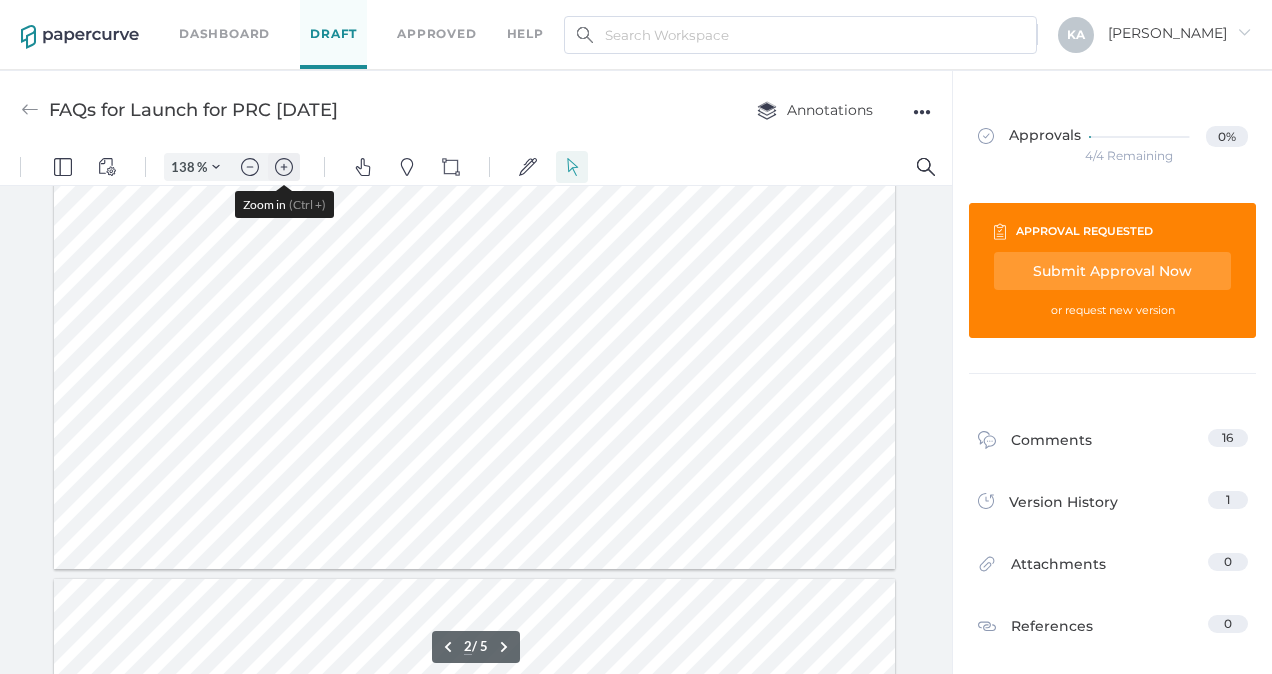 scroll, scrollTop: 918, scrollLeft: 0, axis: vertical 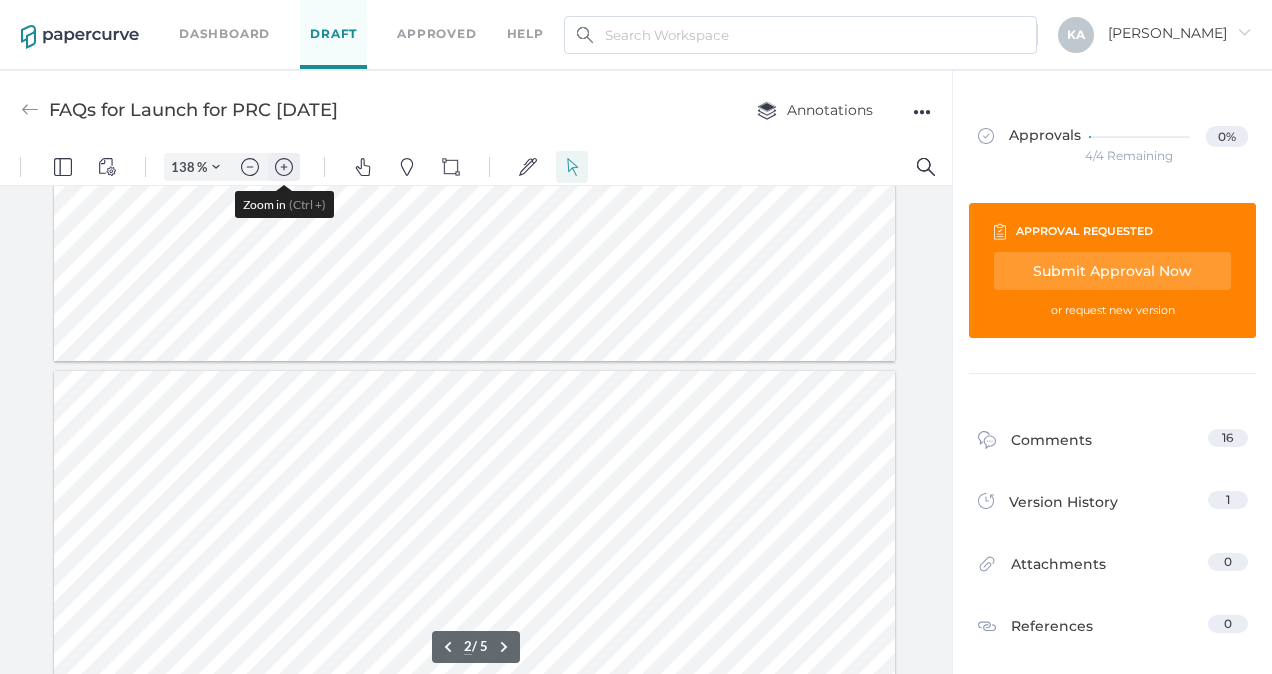 click at bounding box center (284, 167) 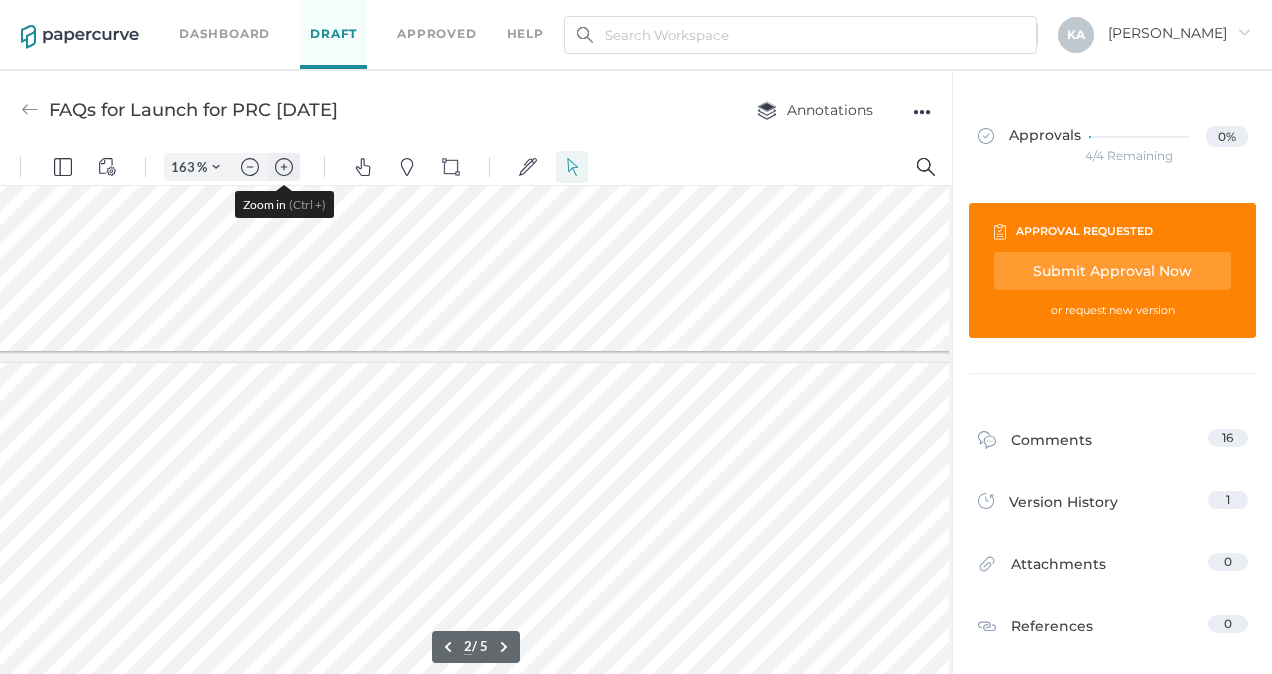 click at bounding box center (284, 167) 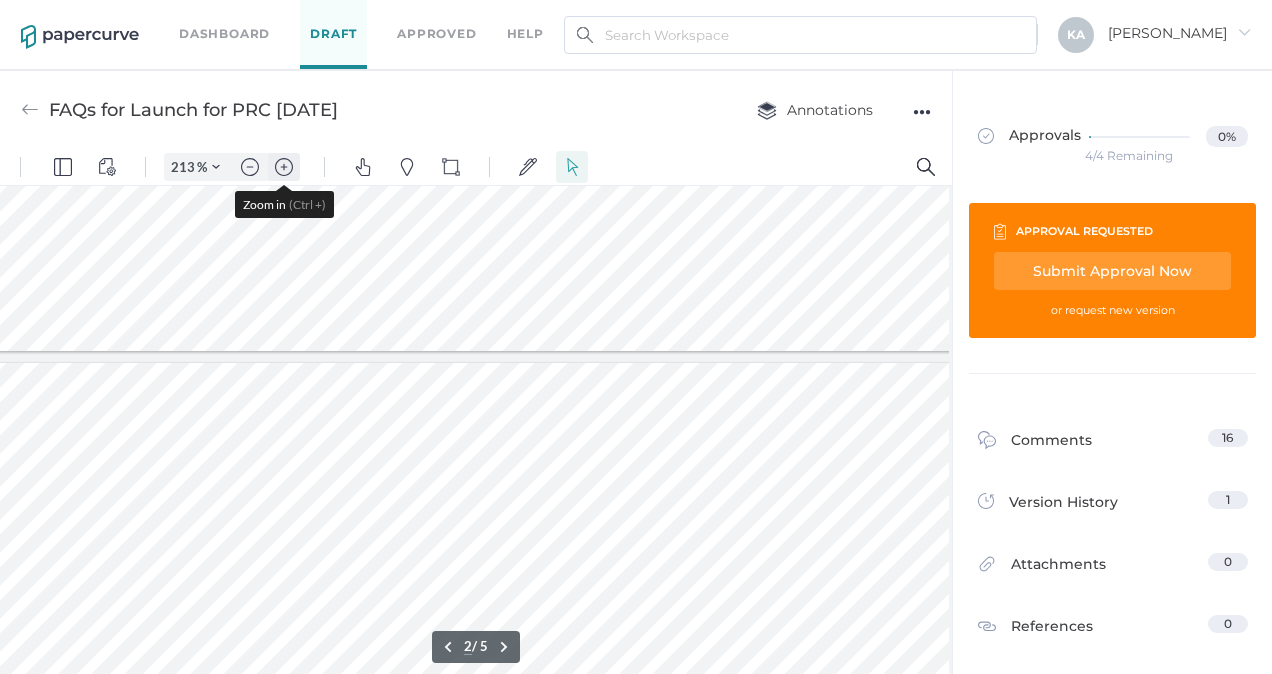 scroll, scrollTop: 1544, scrollLeft: 190, axis: both 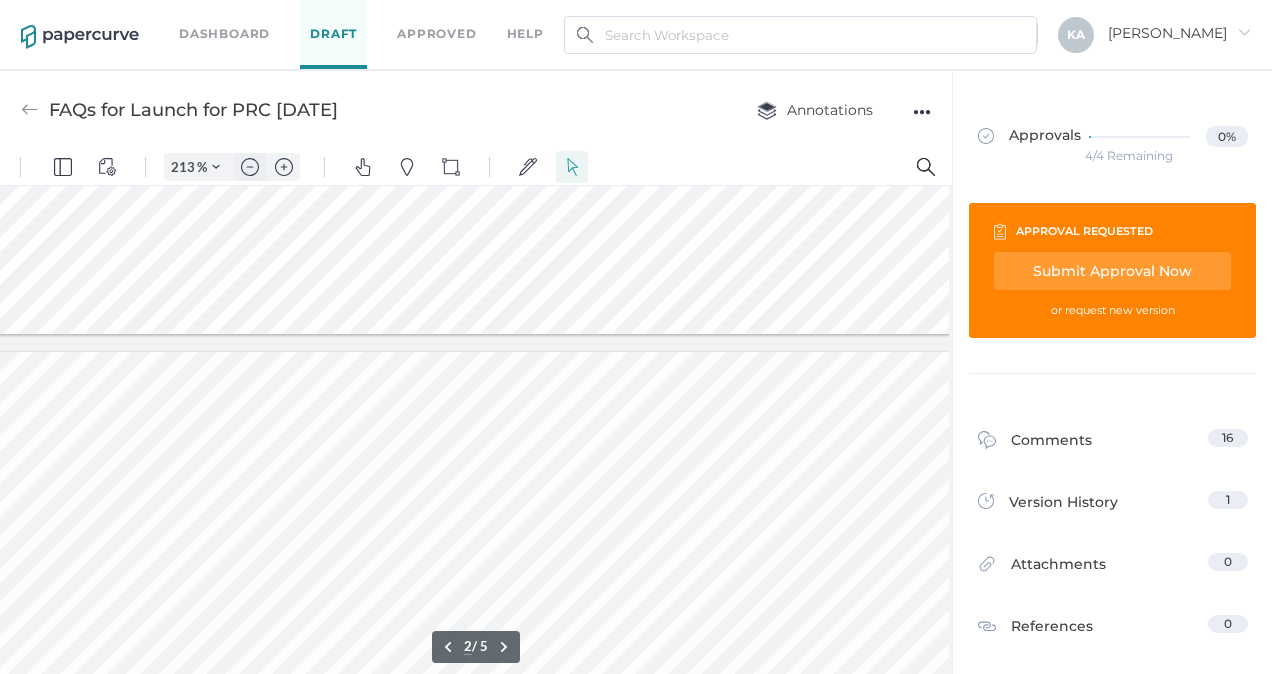 click at bounding box center (250, 167) 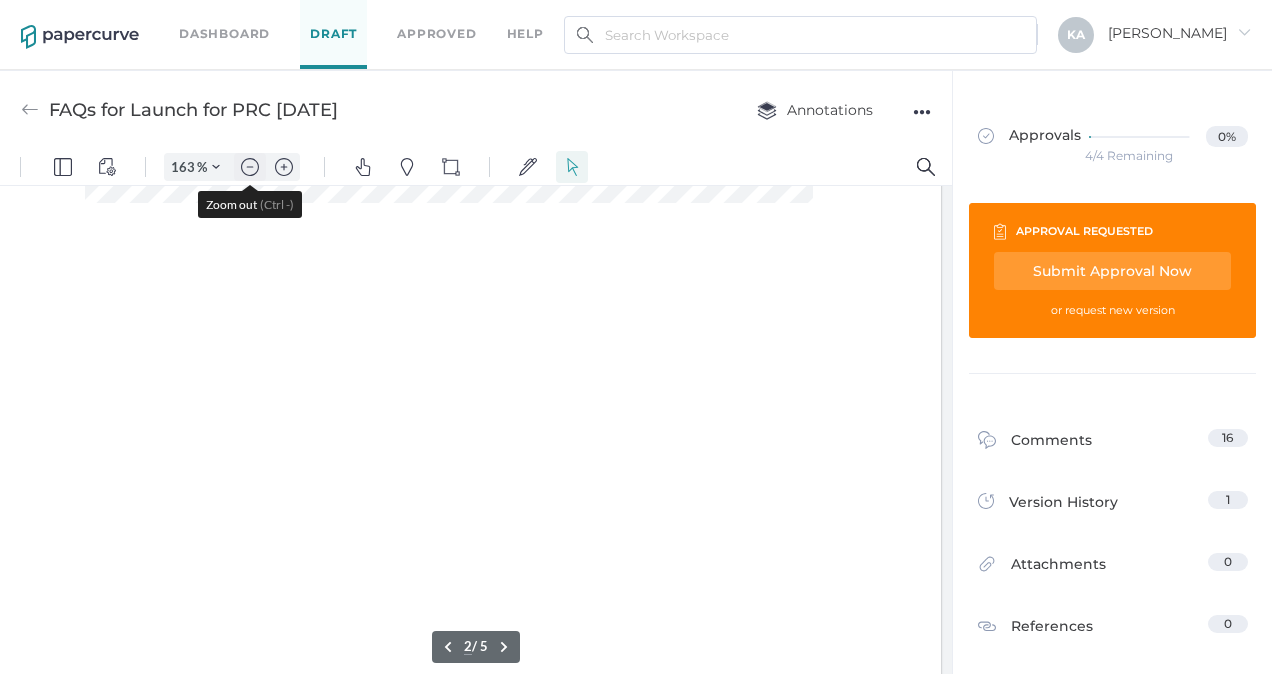 scroll, scrollTop: 1127, scrollLeft: 33, axis: both 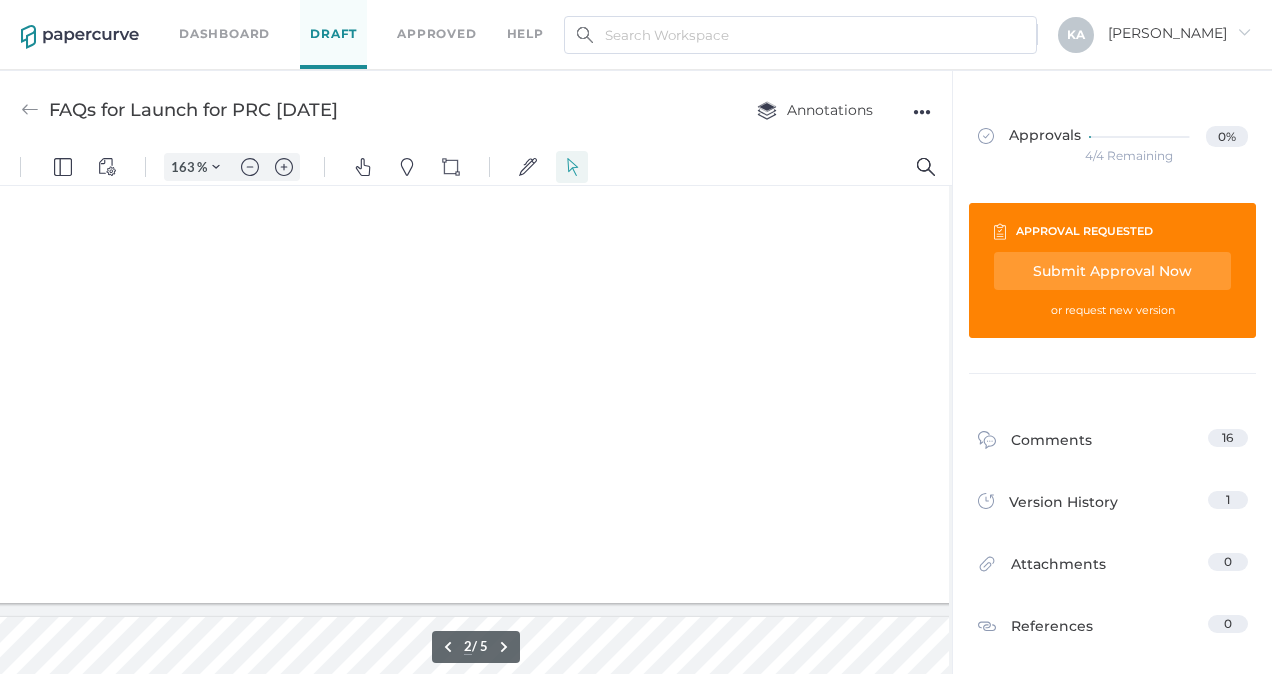type on "1" 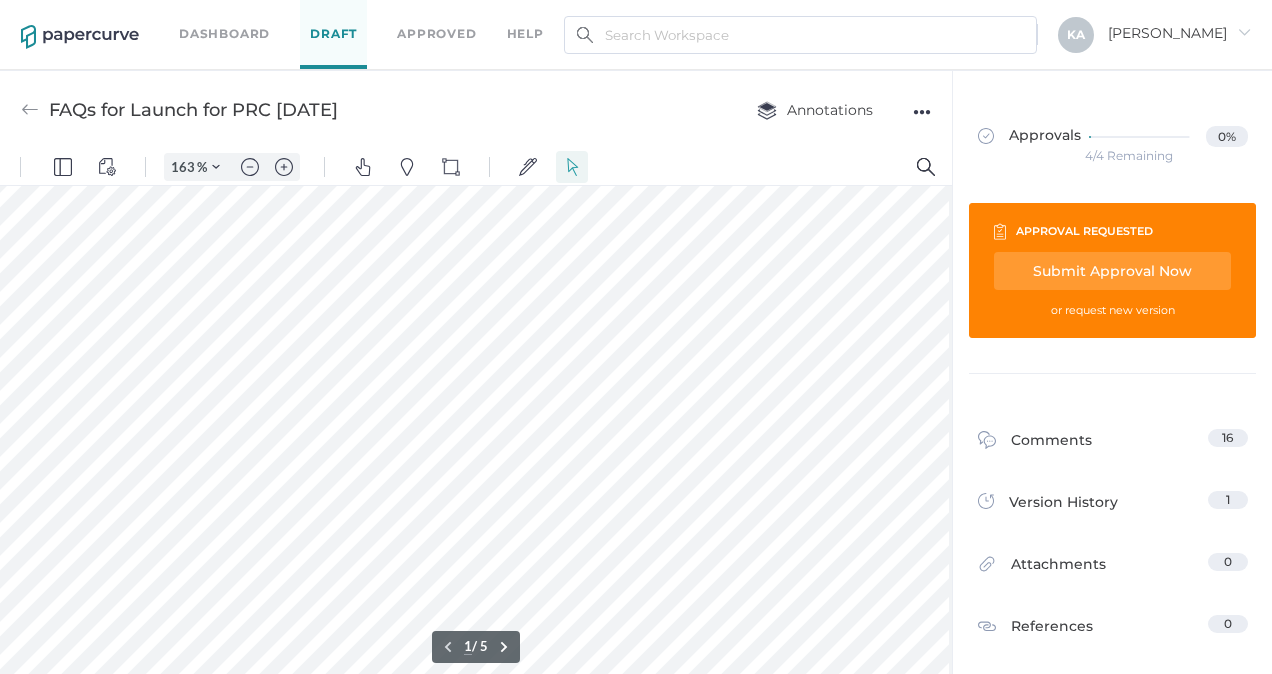 scroll, scrollTop: 0, scrollLeft: 33, axis: horizontal 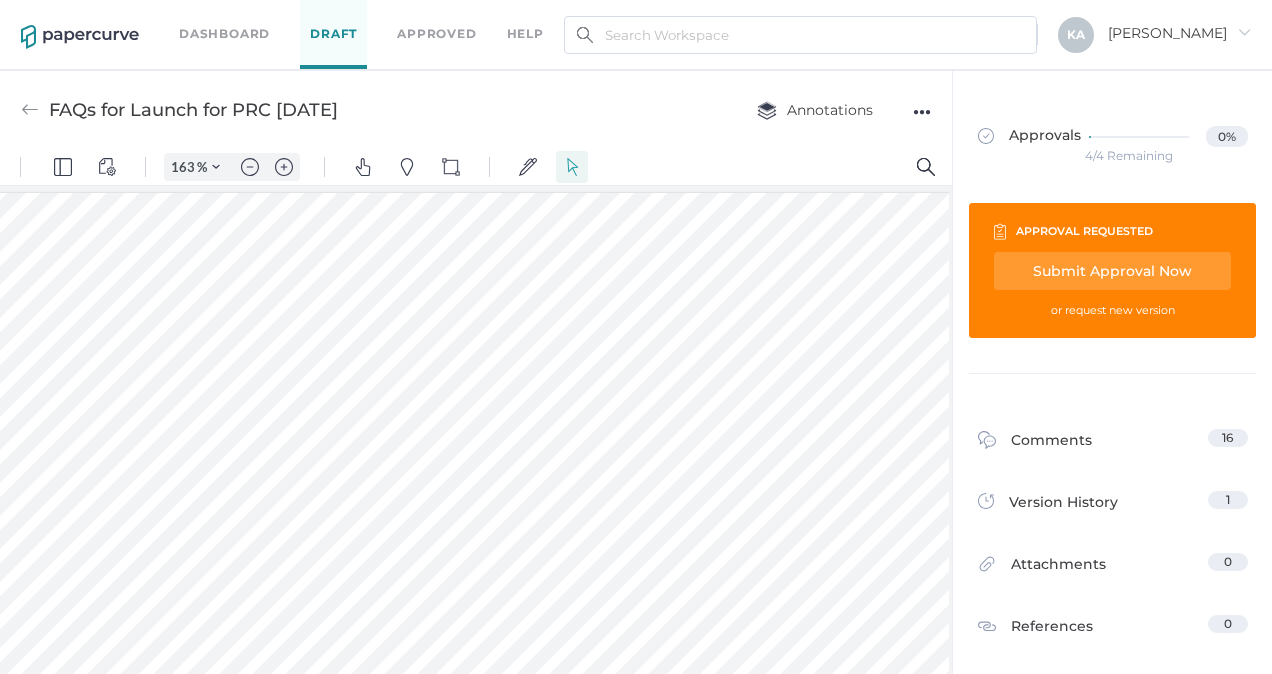 click at bounding box center [471, 836] 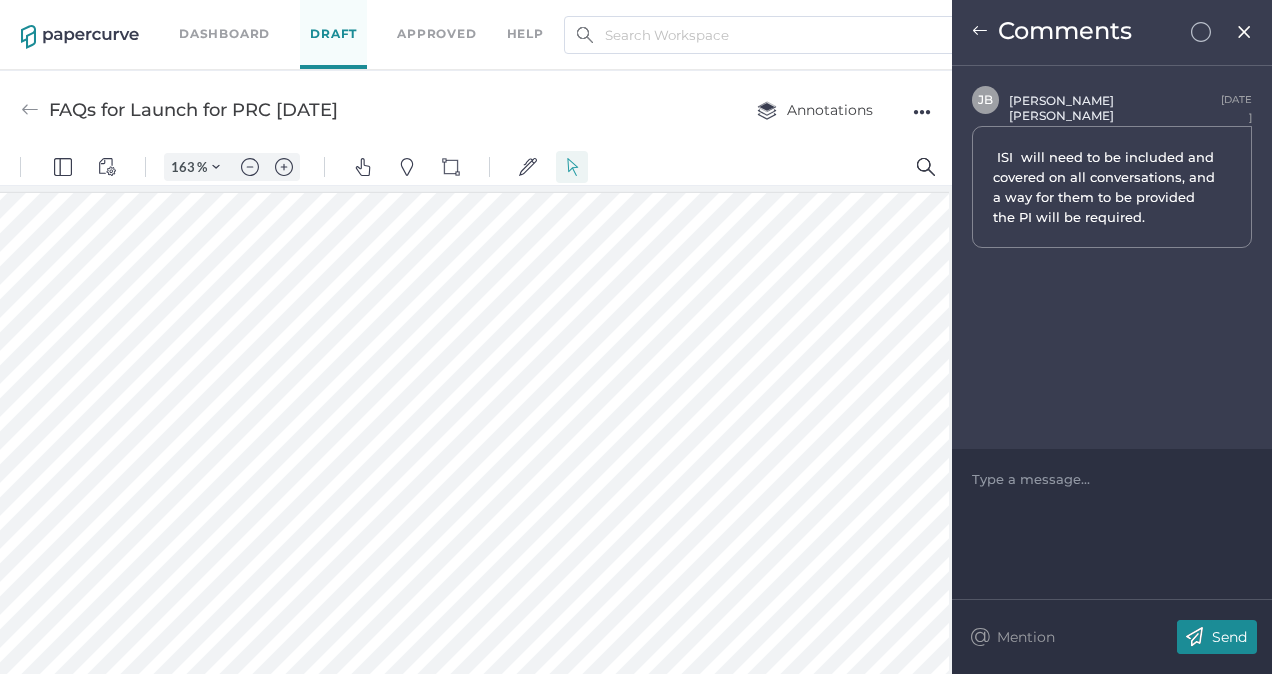 click at bounding box center [1244, 32] 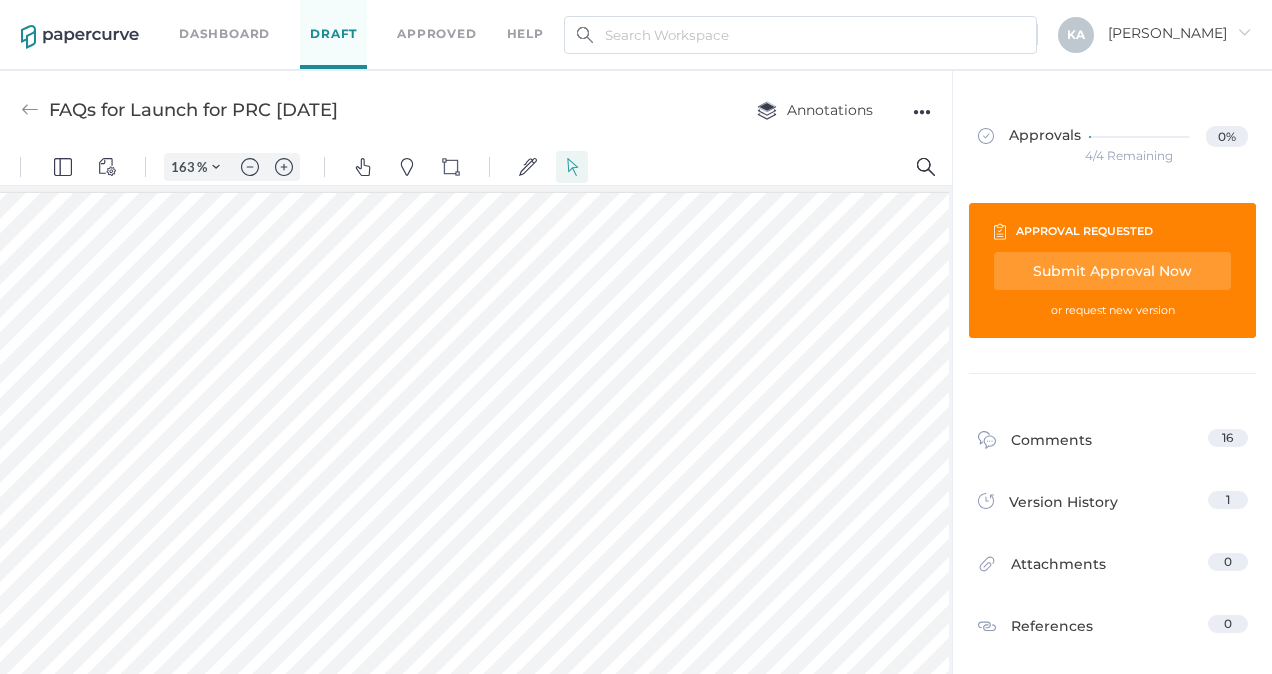 click at bounding box center (471, 836) 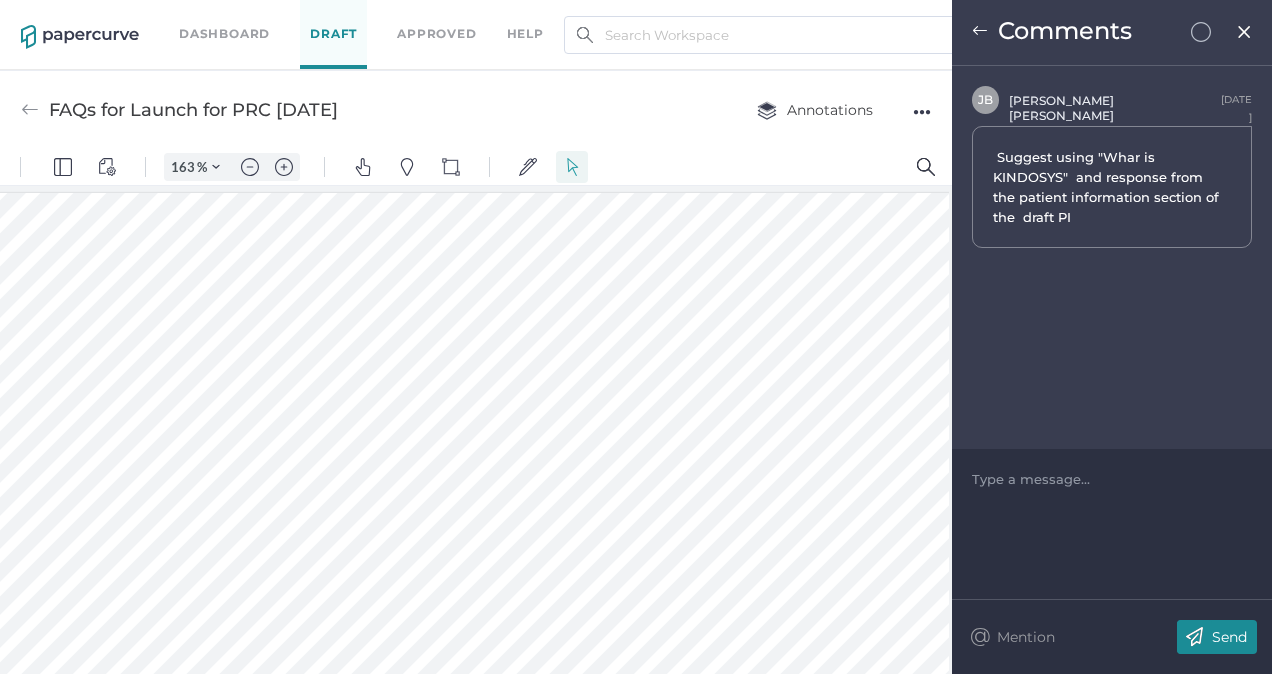 click at bounding box center [1112, 479] 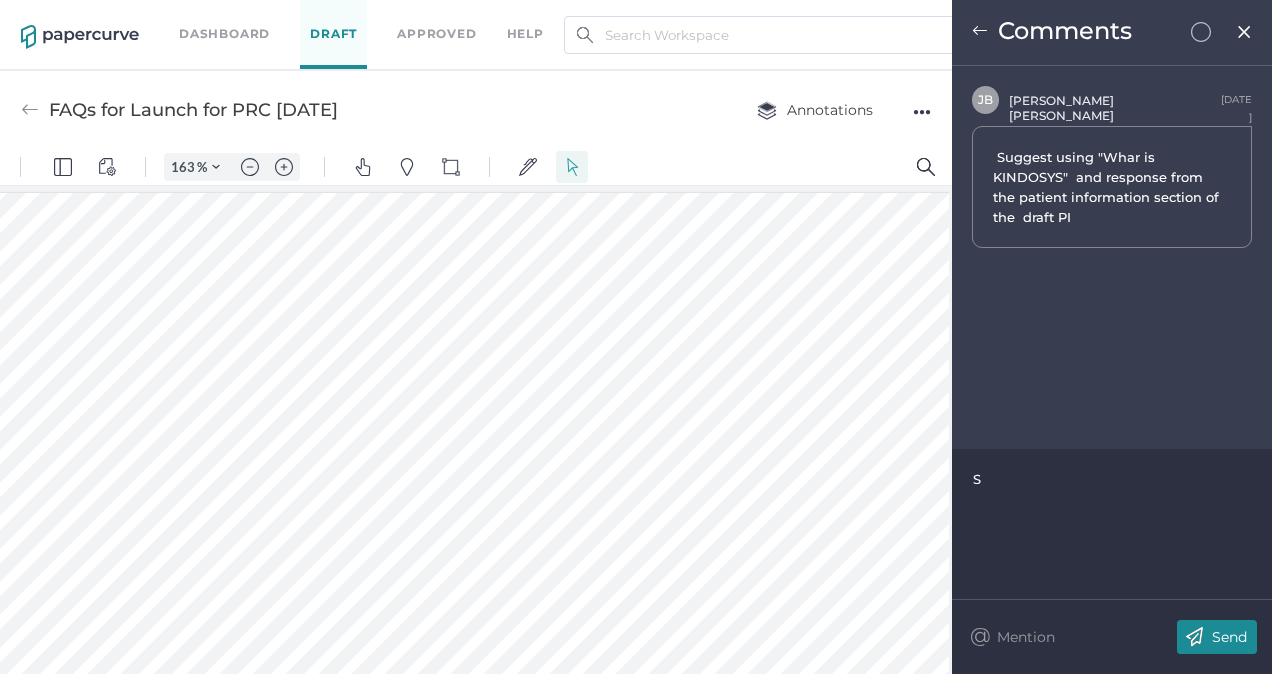 type 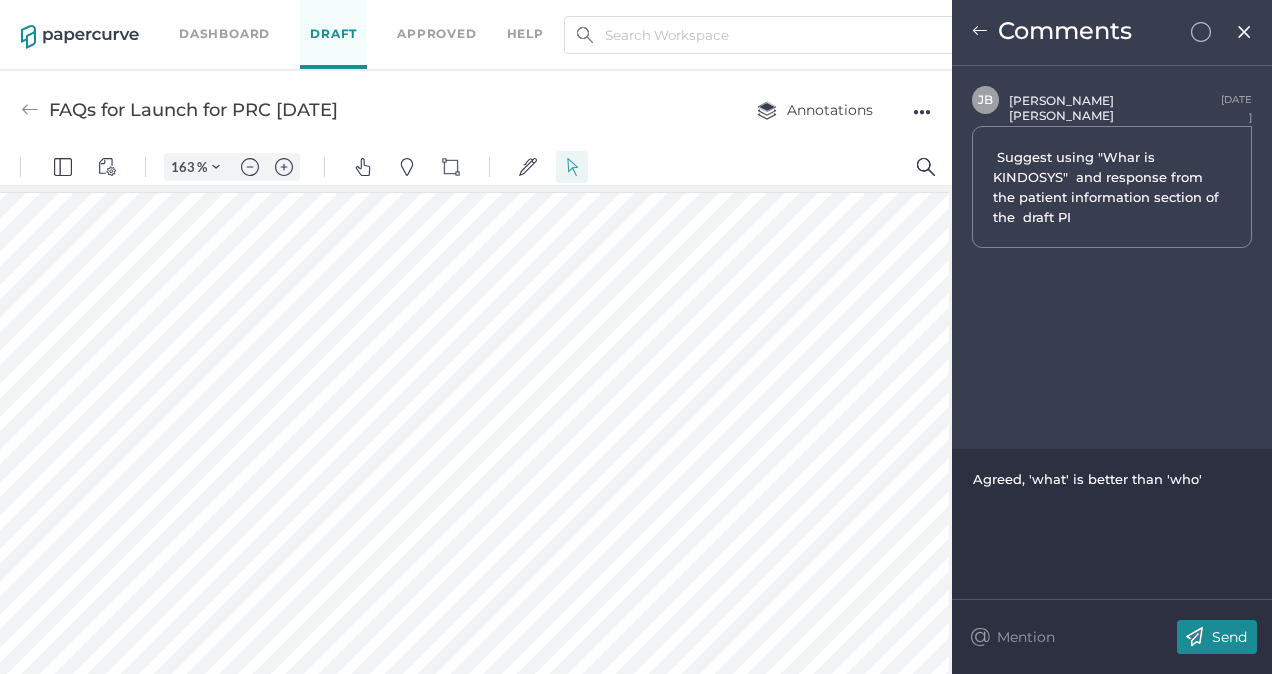 click on "Send" at bounding box center [1229, 637] 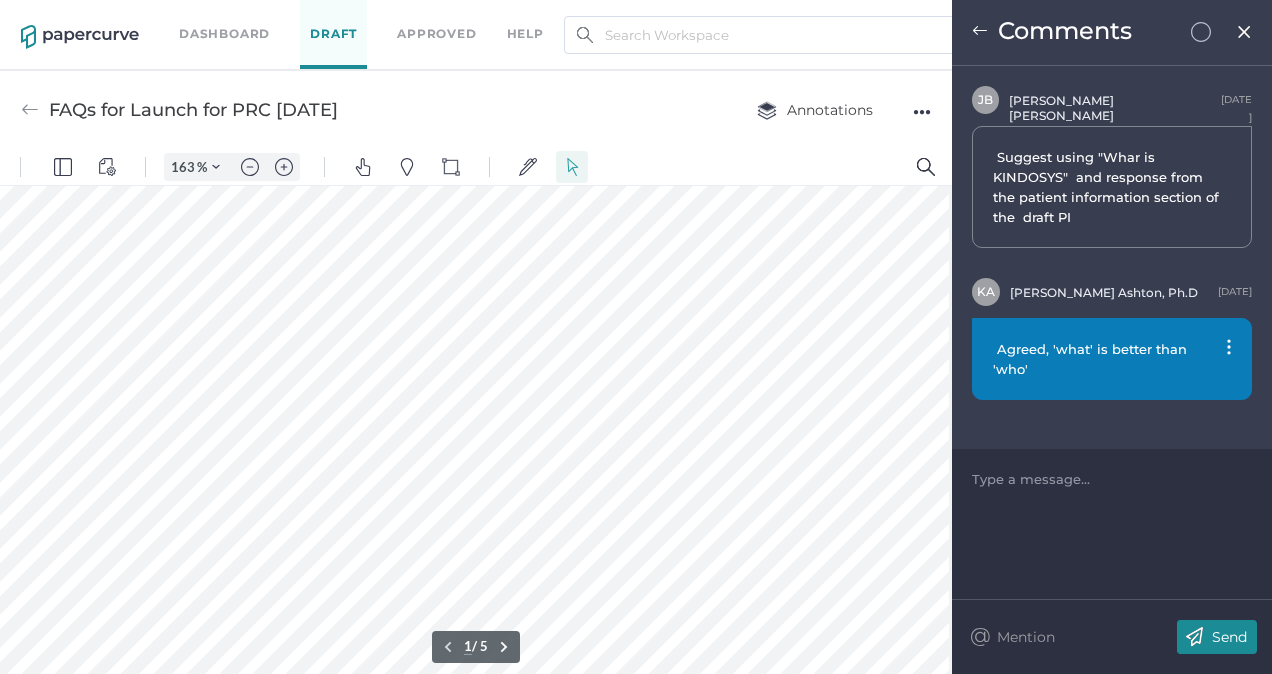 scroll, scrollTop: 199, scrollLeft: 33, axis: both 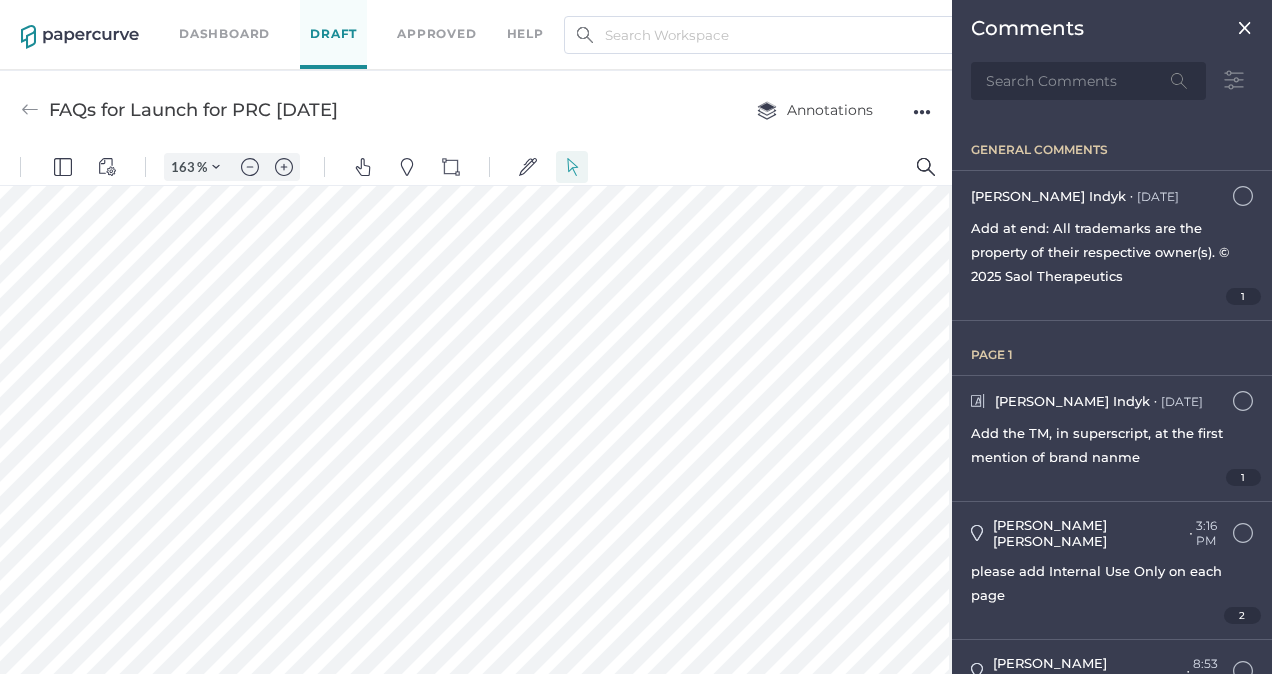 click at bounding box center [471, 637] 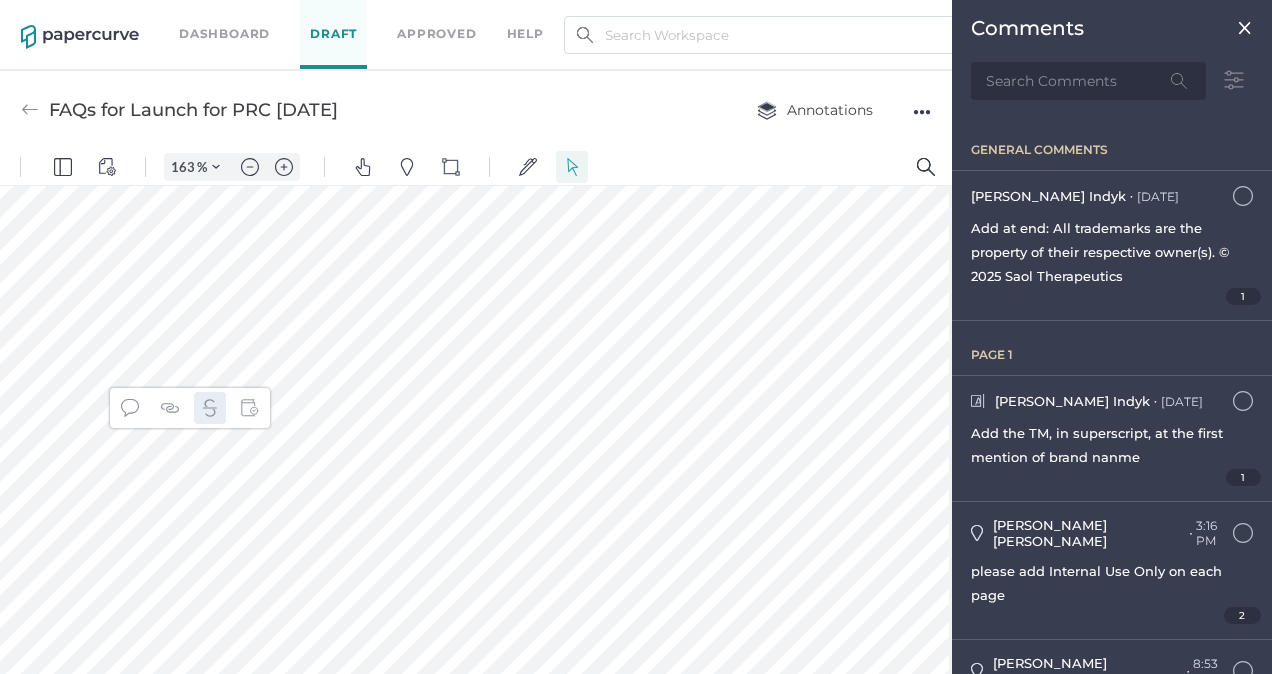 click at bounding box center [210, 408] 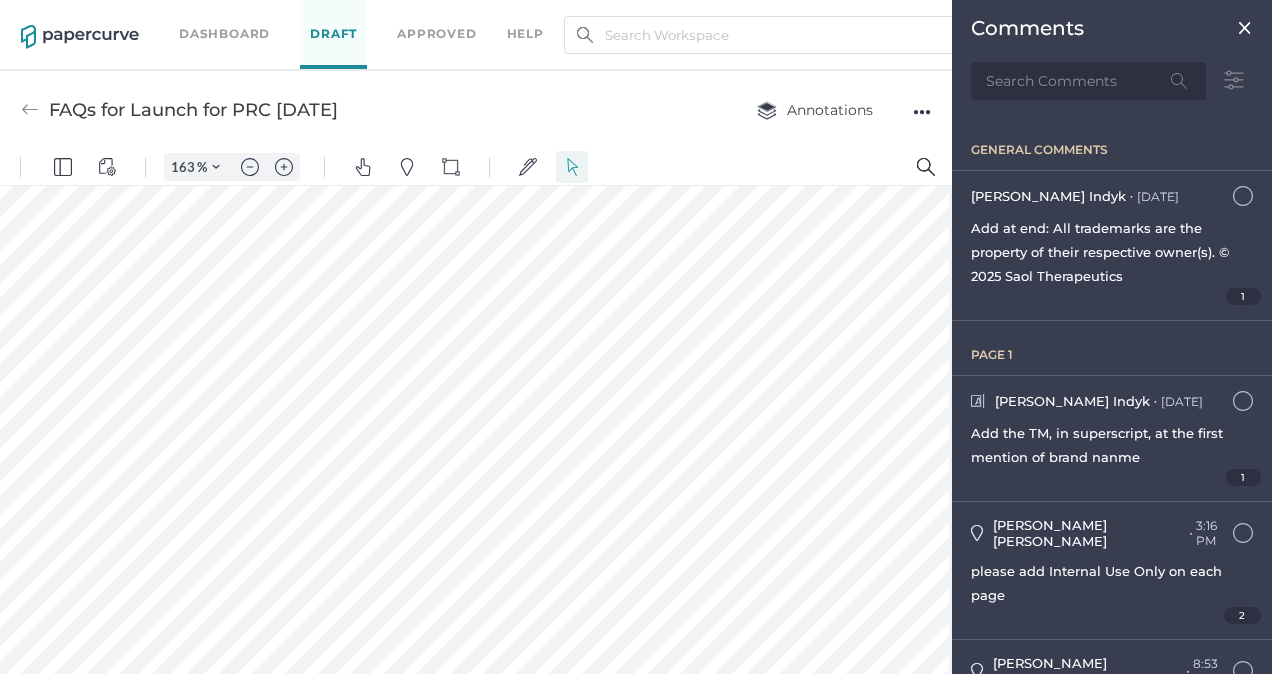click at bounding box center (471, 637) 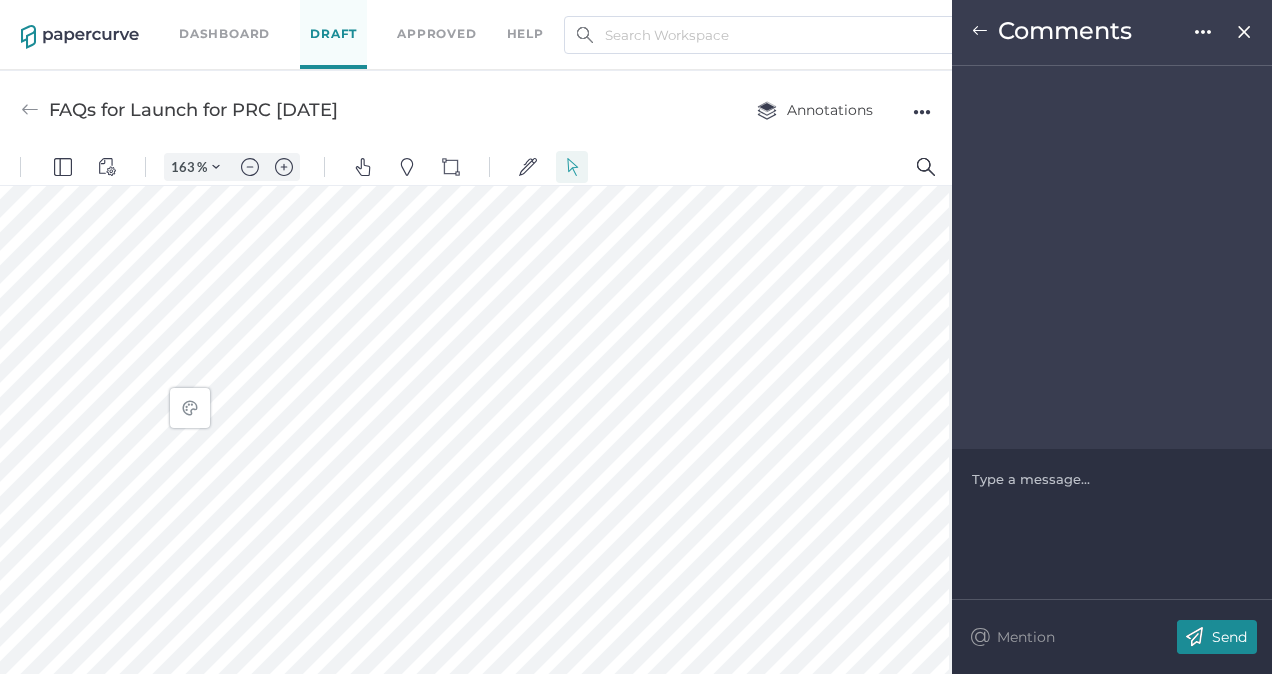 click at bounding box center [1112, 479] 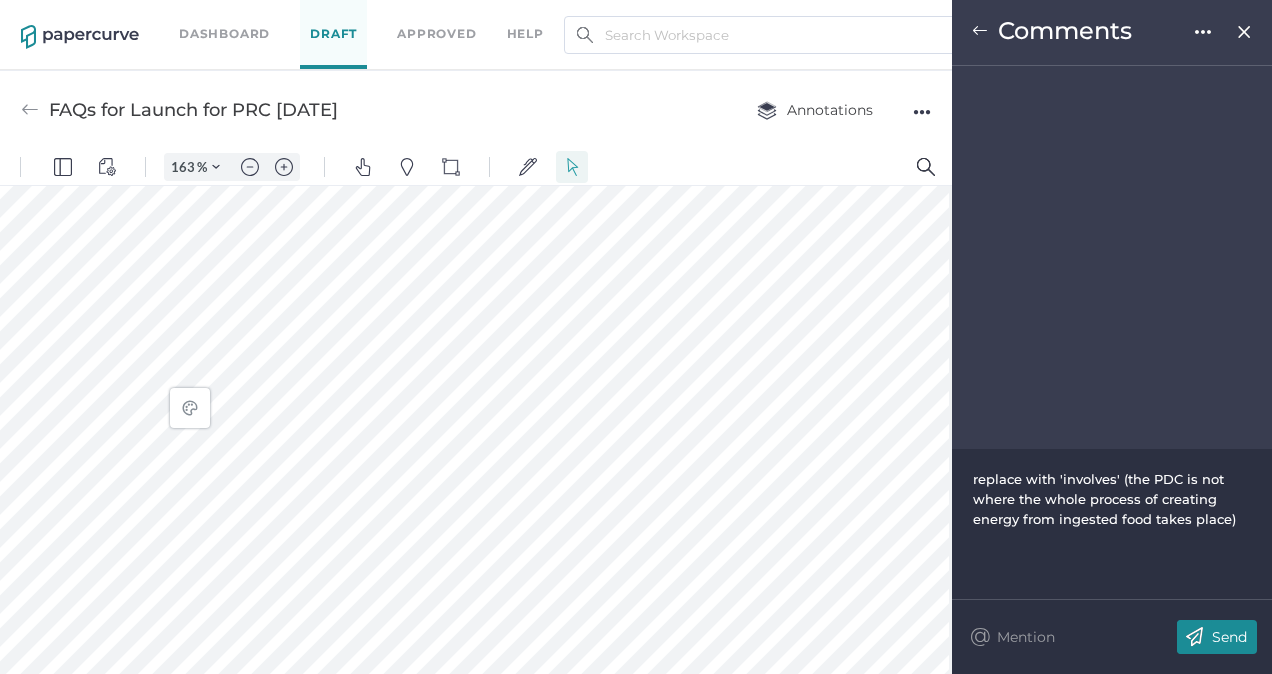 click on "Send" at bounding box center (1229, 637) 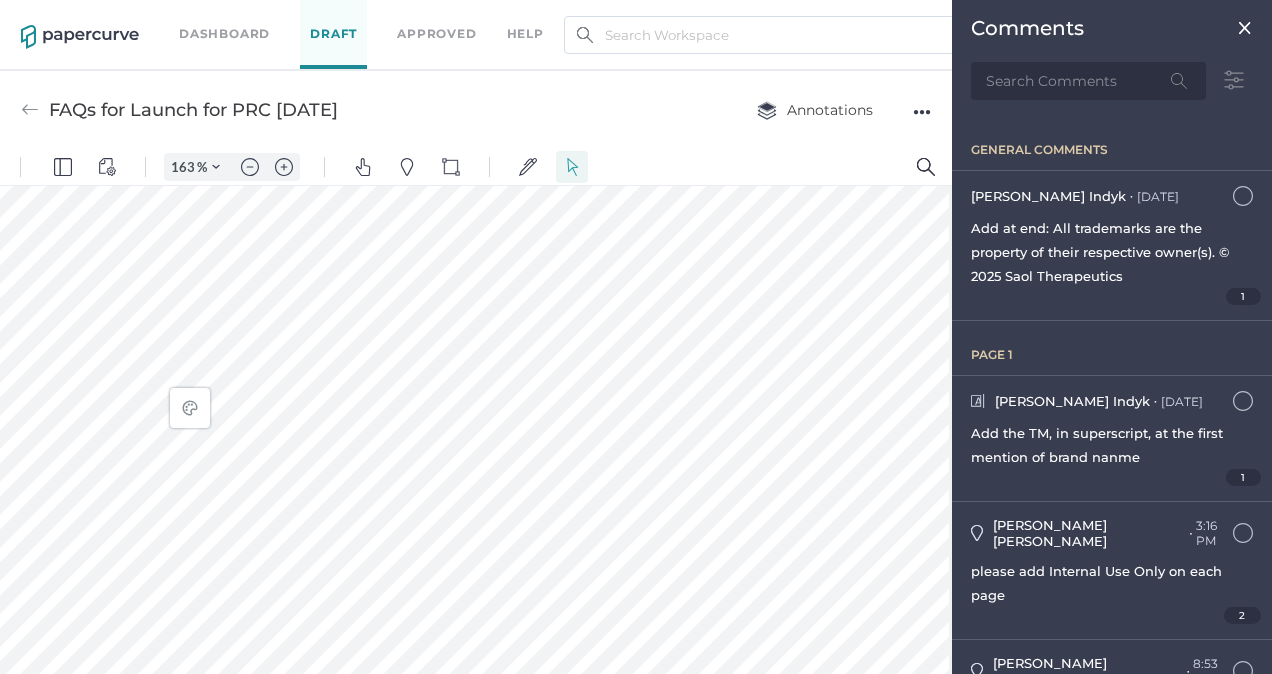 click at bounding box center (471, 637) 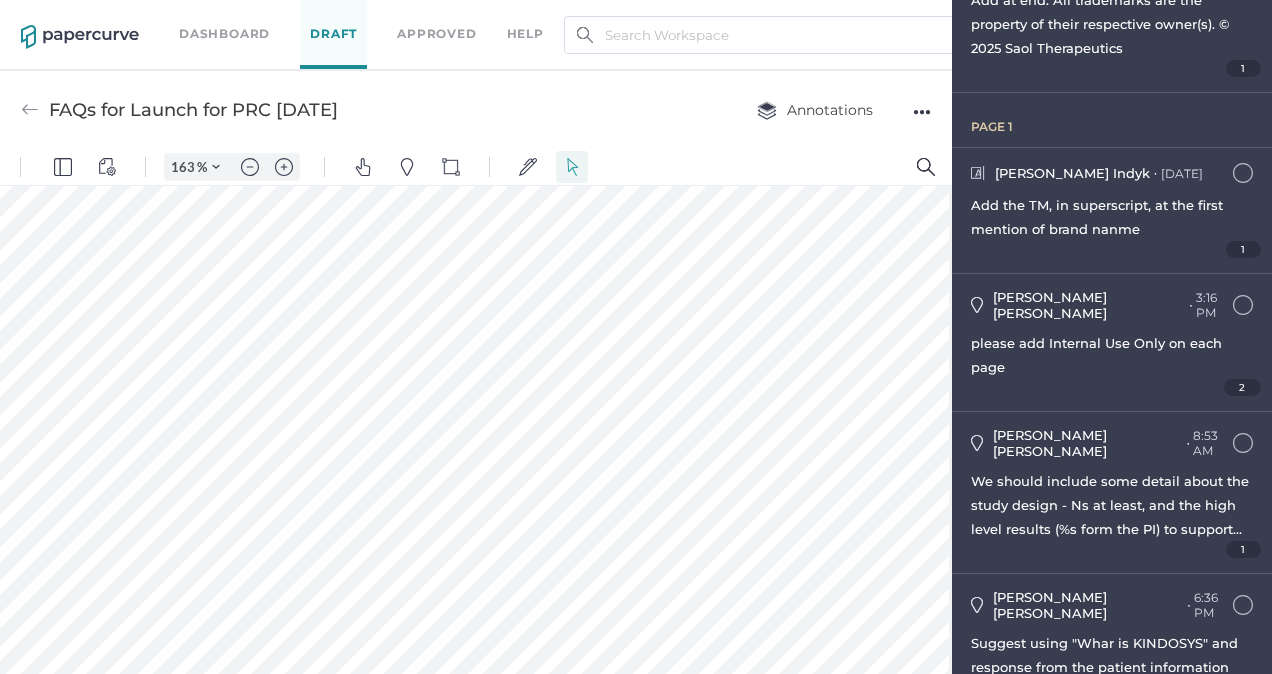 scroll, scrollTop: 0, scrollLeft: 0, axis: both 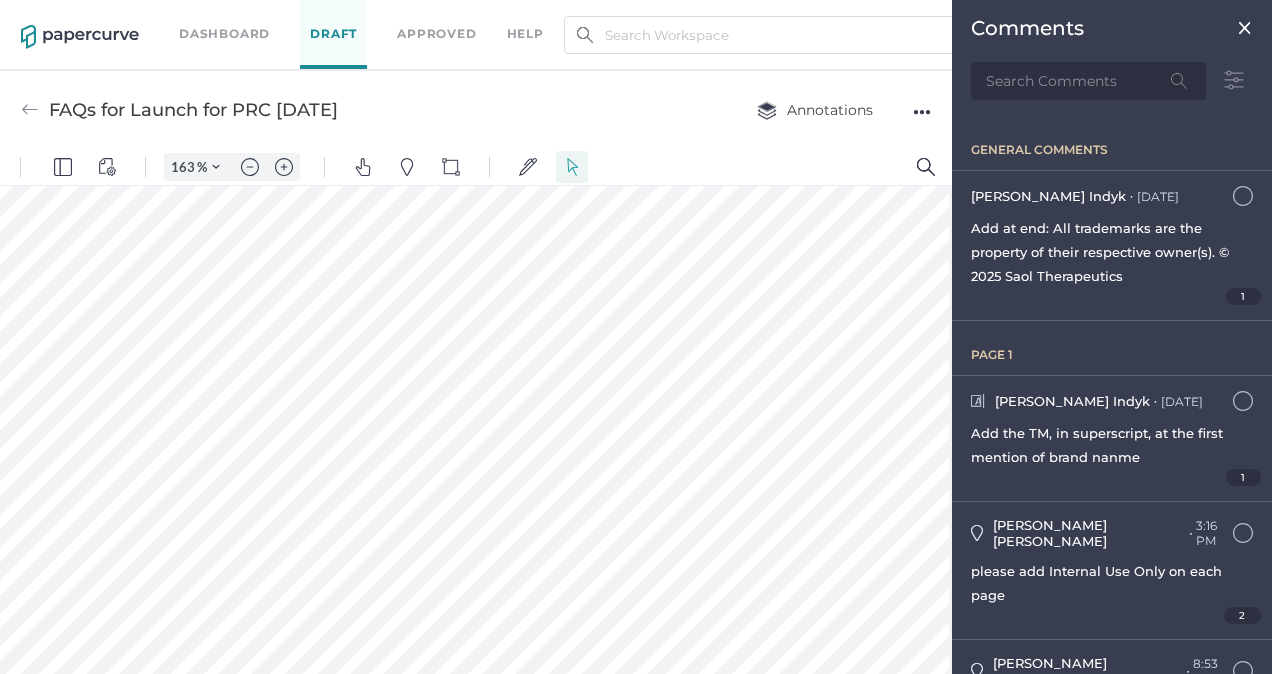 click at bounding box center [471, 637] 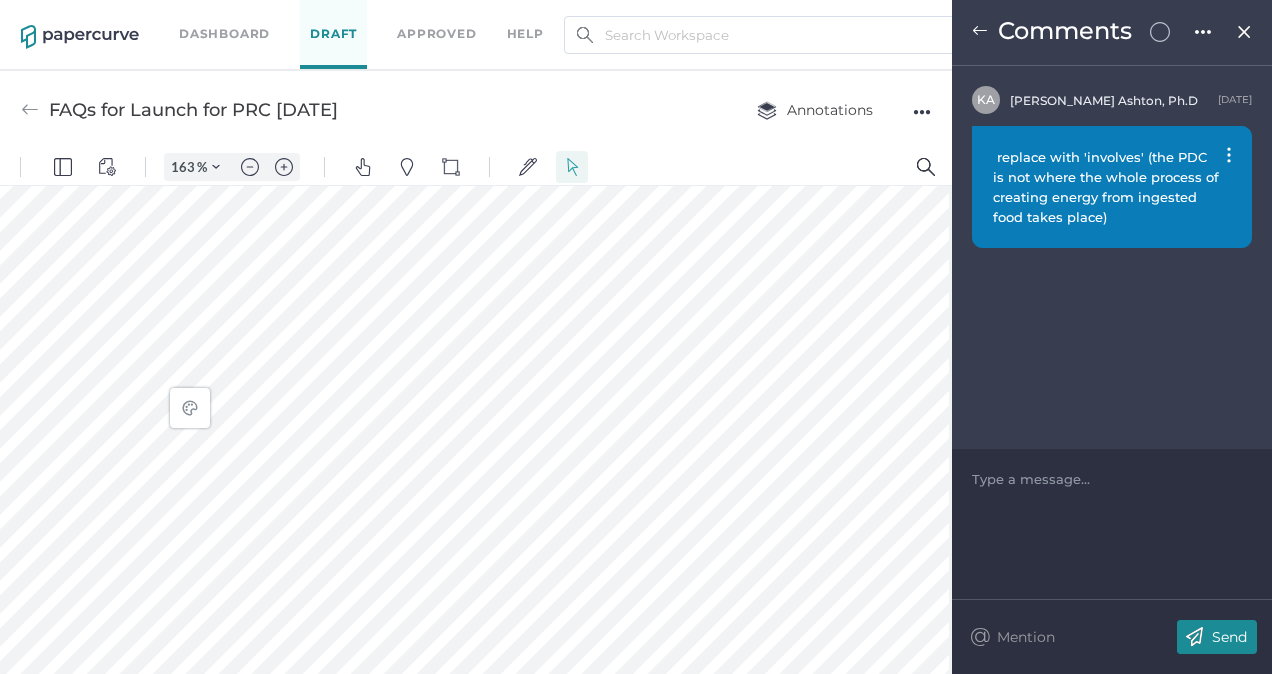 click at bounding box center [980, 31] 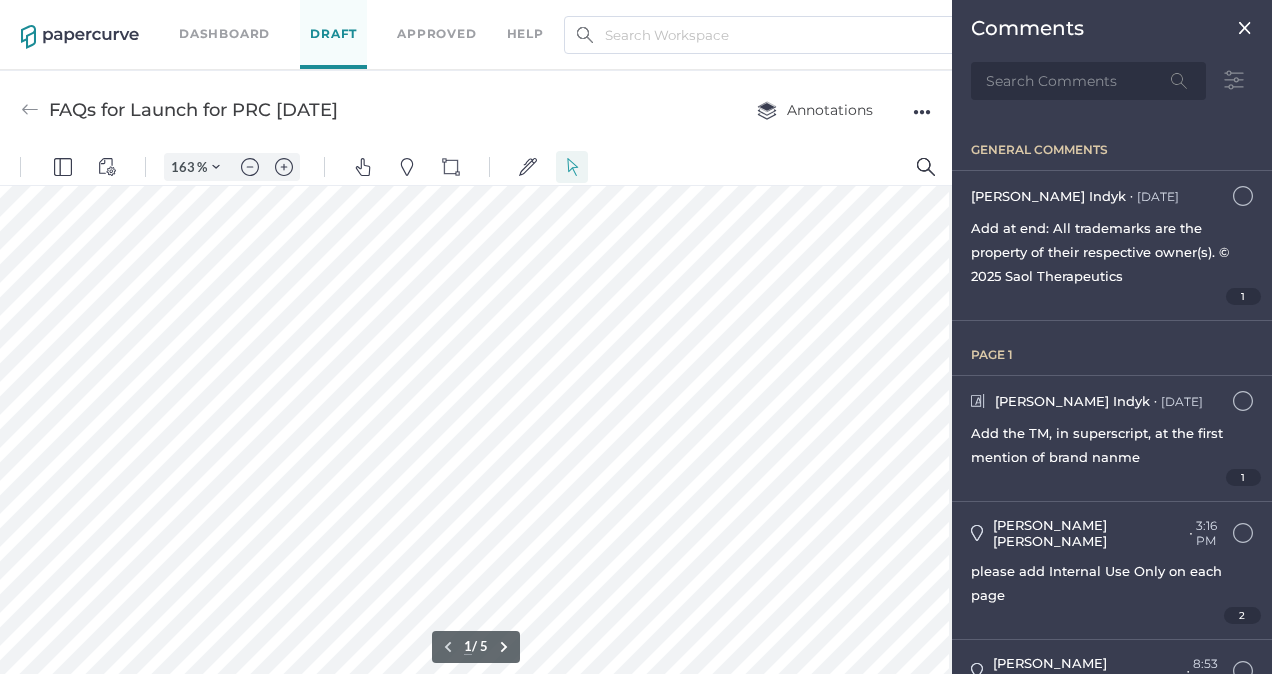 scroll, scrollTop: 265, scrollLeft: 33, axis: both 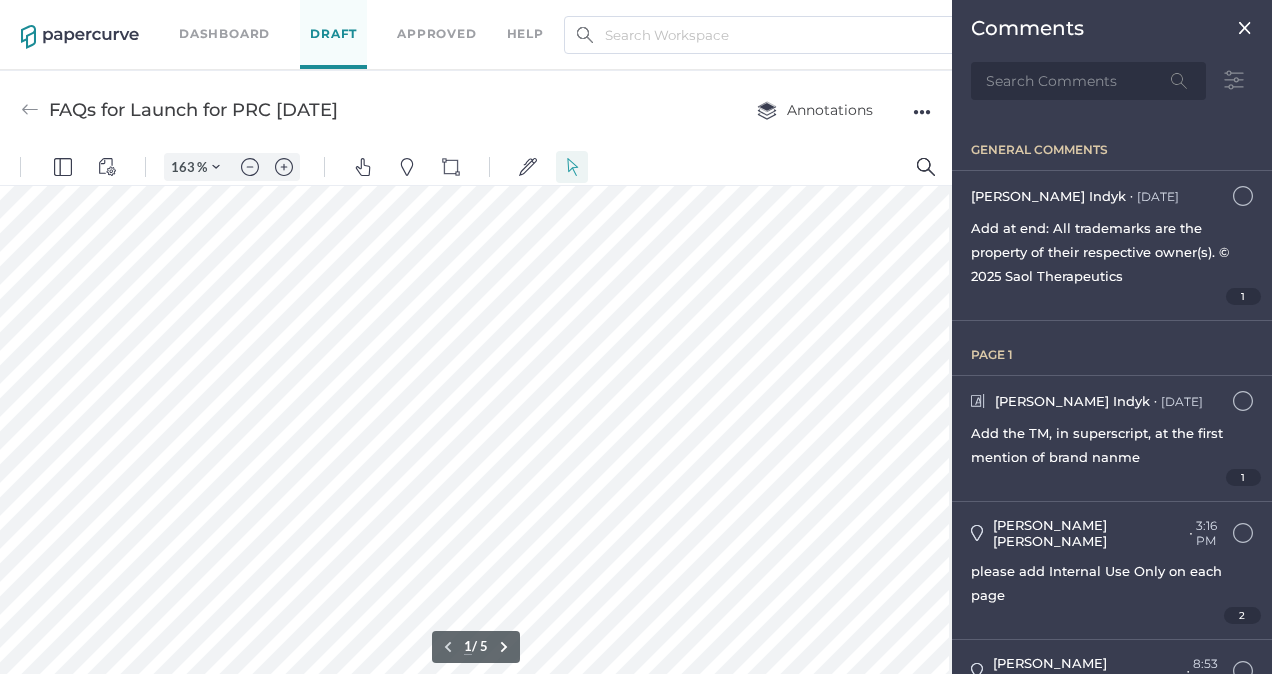 click at bounding box center [471, 572] 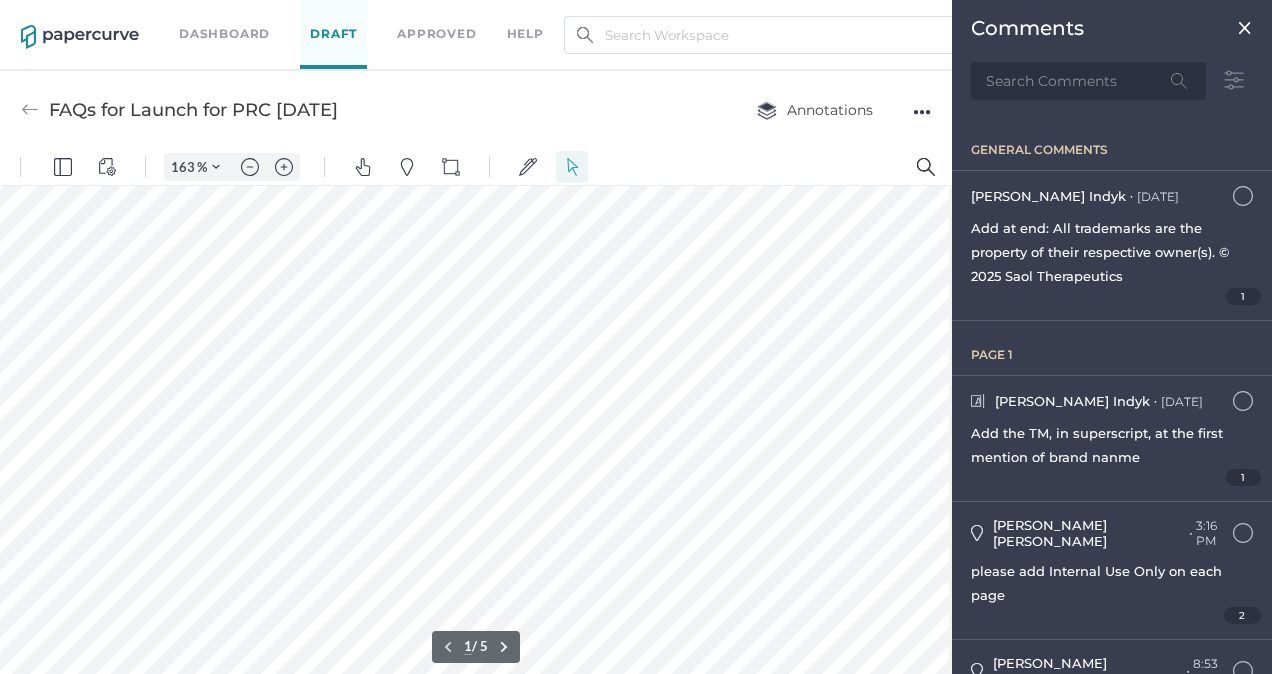 scroll, scrollTop: 506, scrollLeft: 33, axis: both 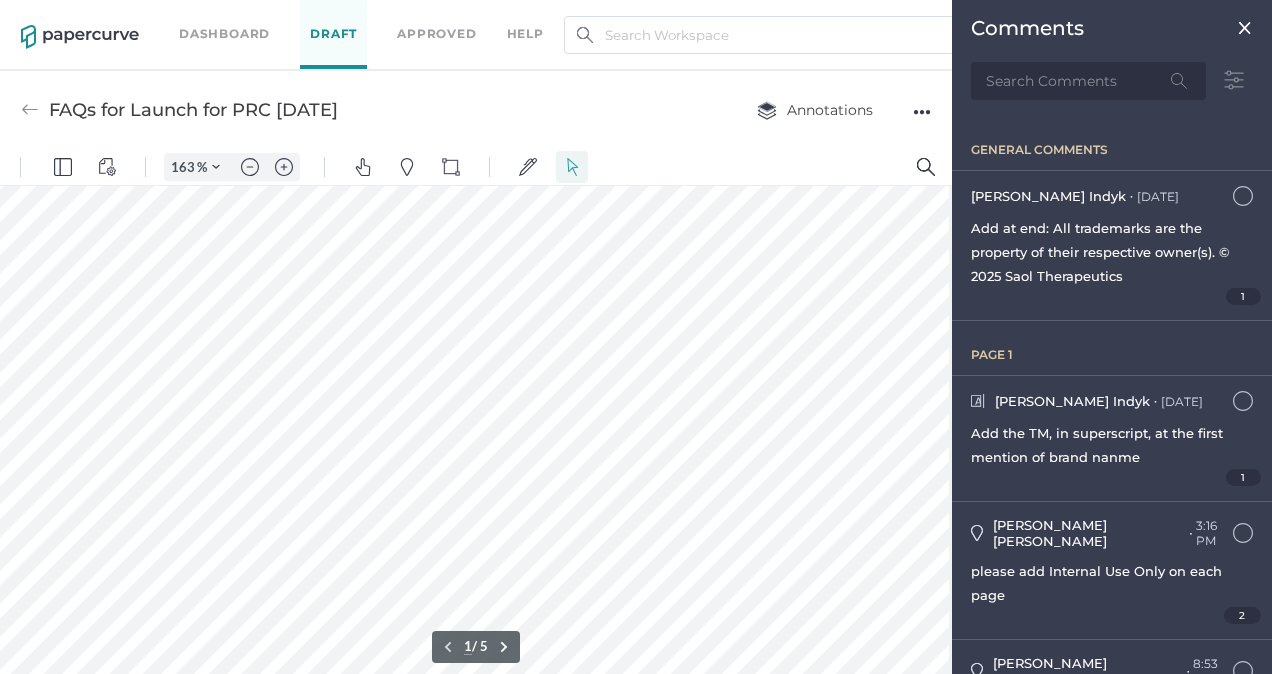 click at bounding box center (471, 330) 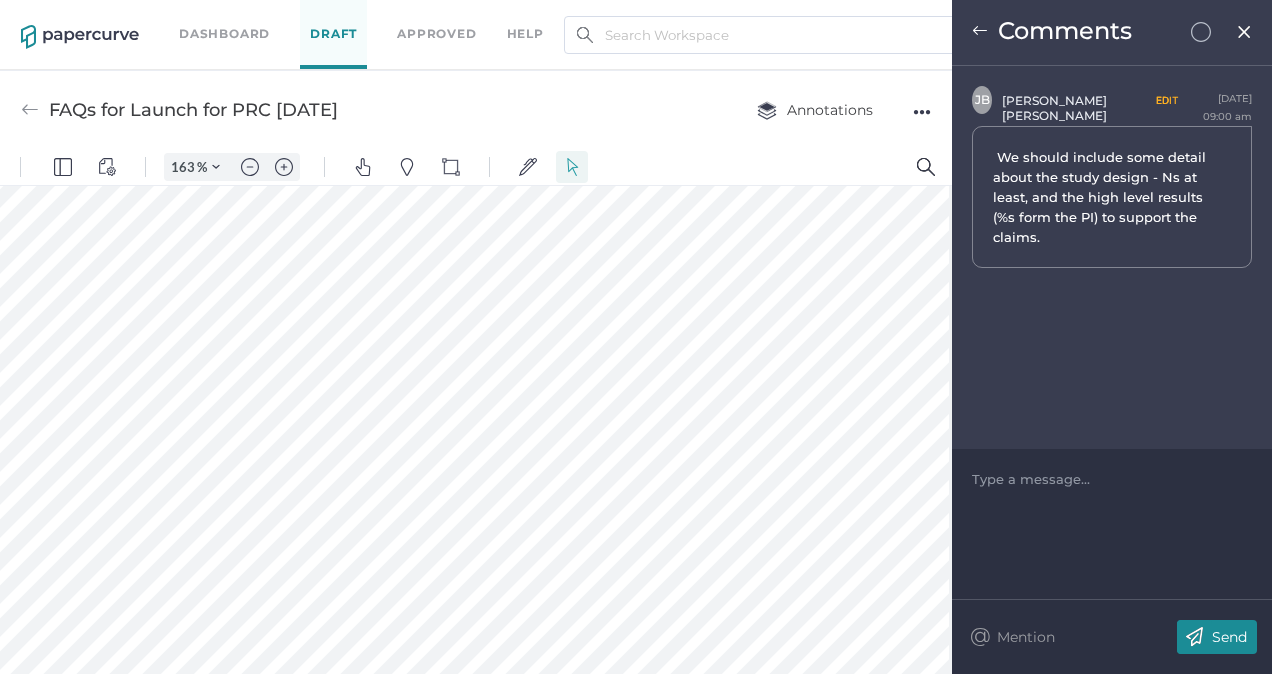 click at bounding box center (1244, 32) 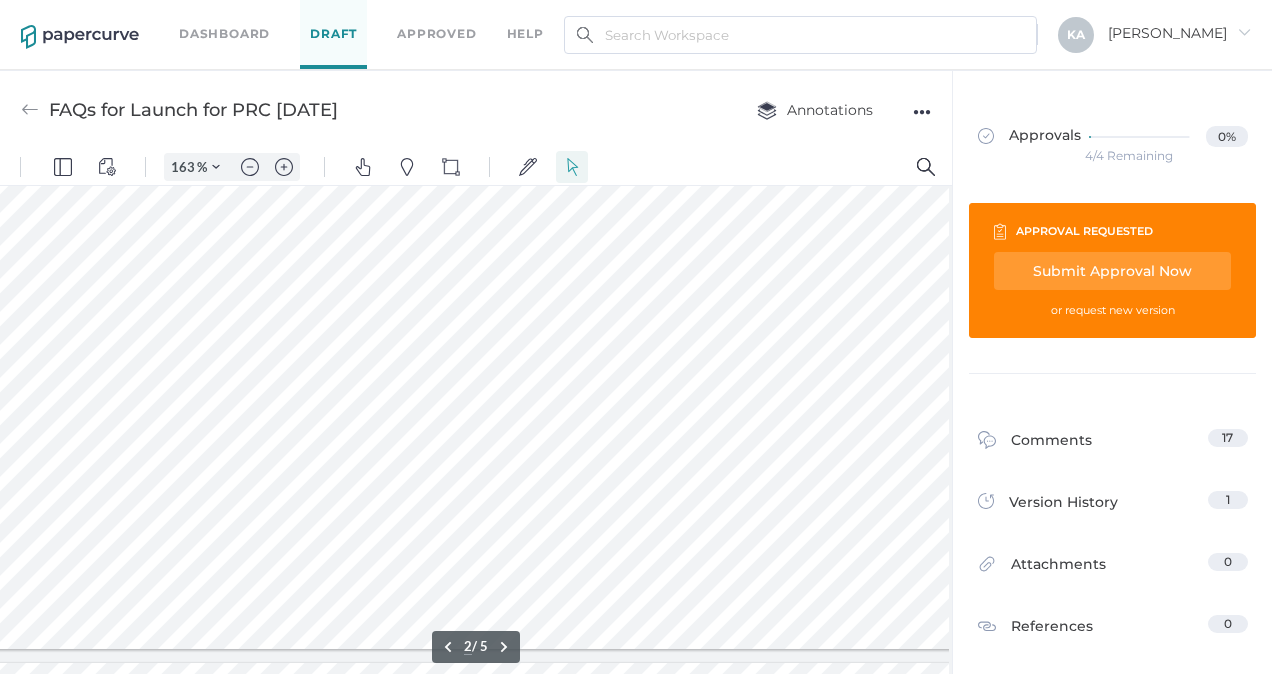 scroll, scrollTop: 1194, scrollLeft: 33, axis: both 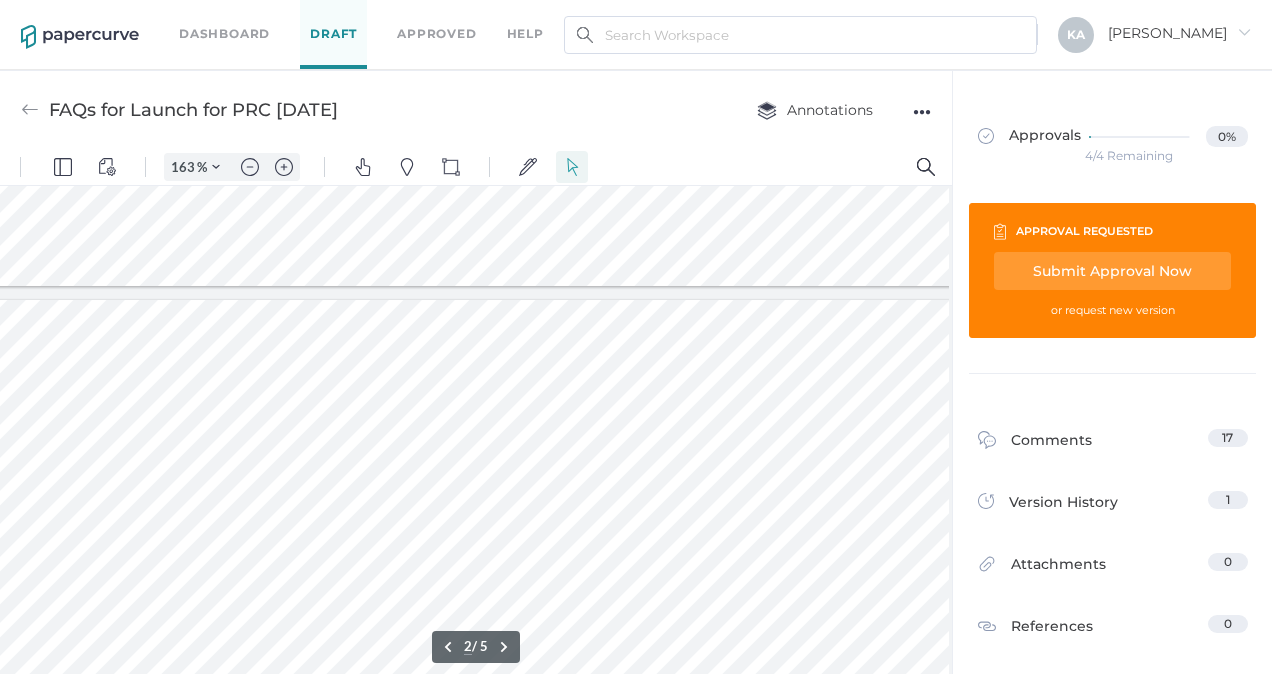 type on "1" 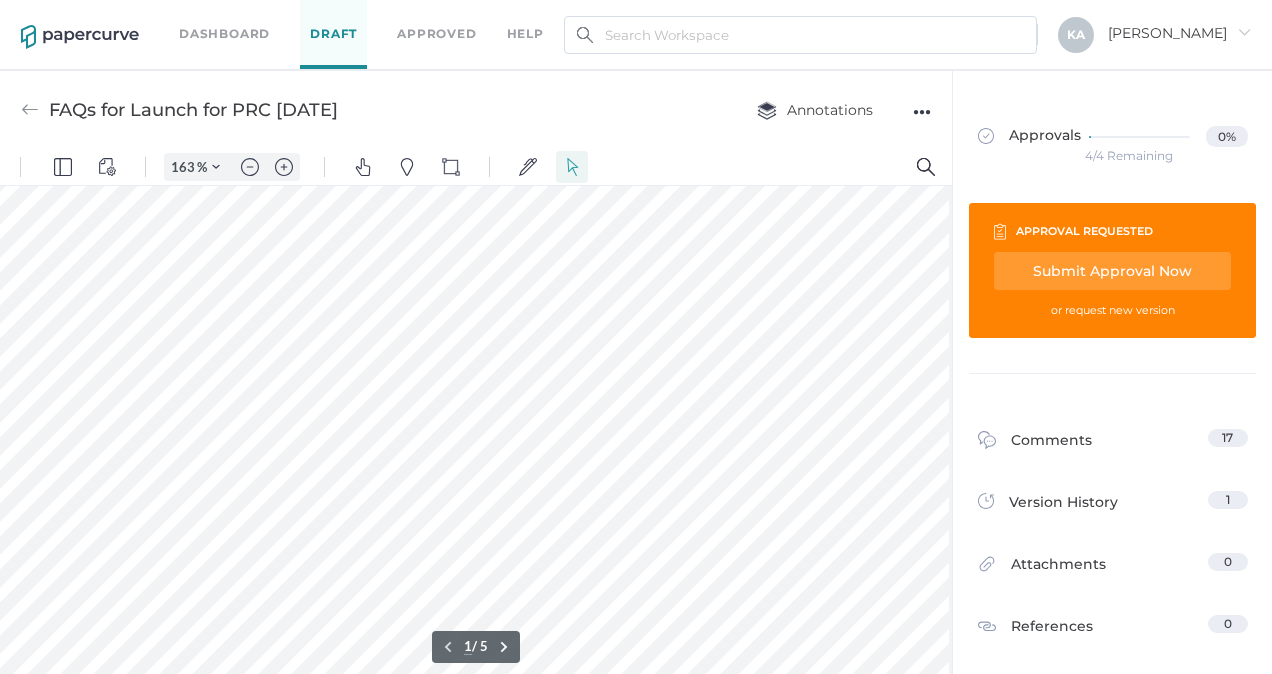 scroll, scrollTop: 424, scrollLeft: 33, axis: both 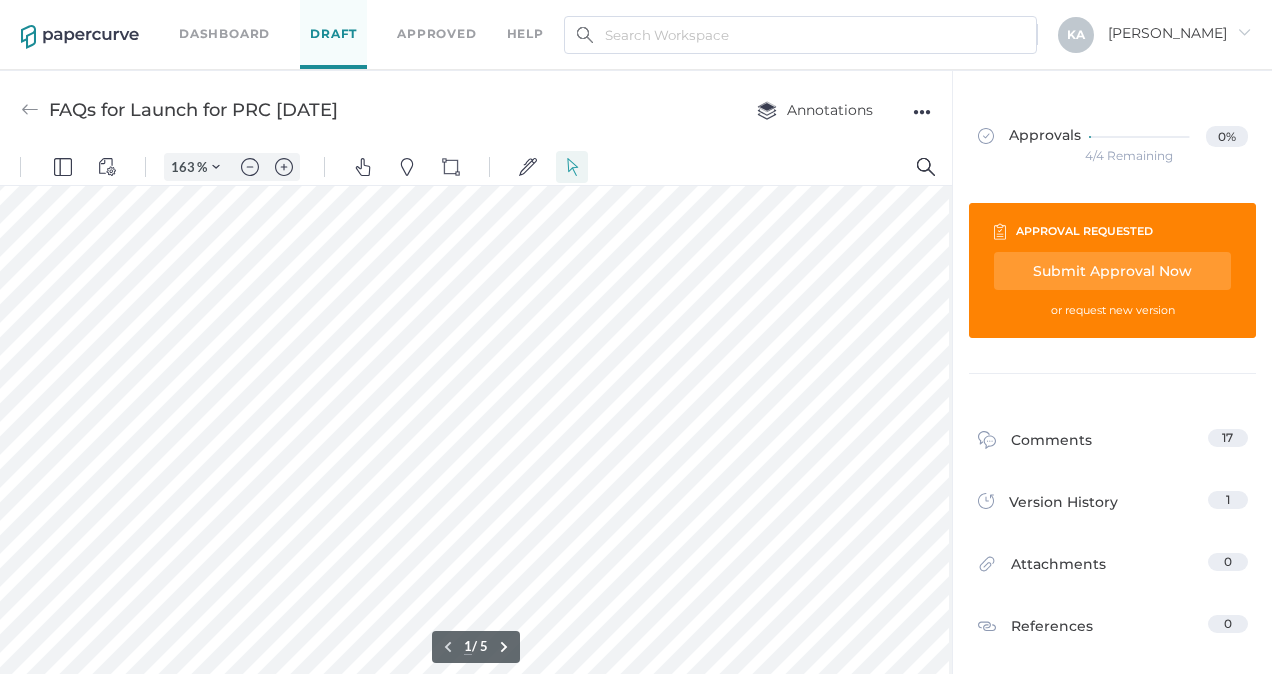 click at bounding box center [471, 412] 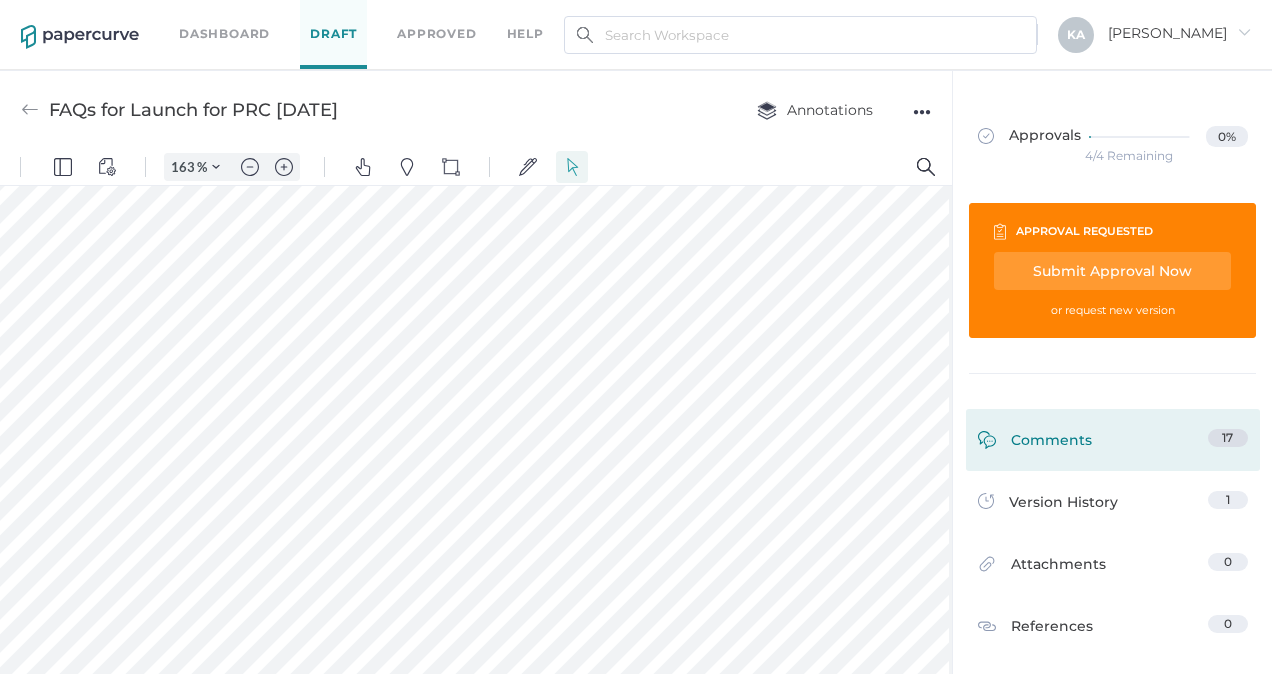 click on "Comments" at bounding box center (1035, 444) 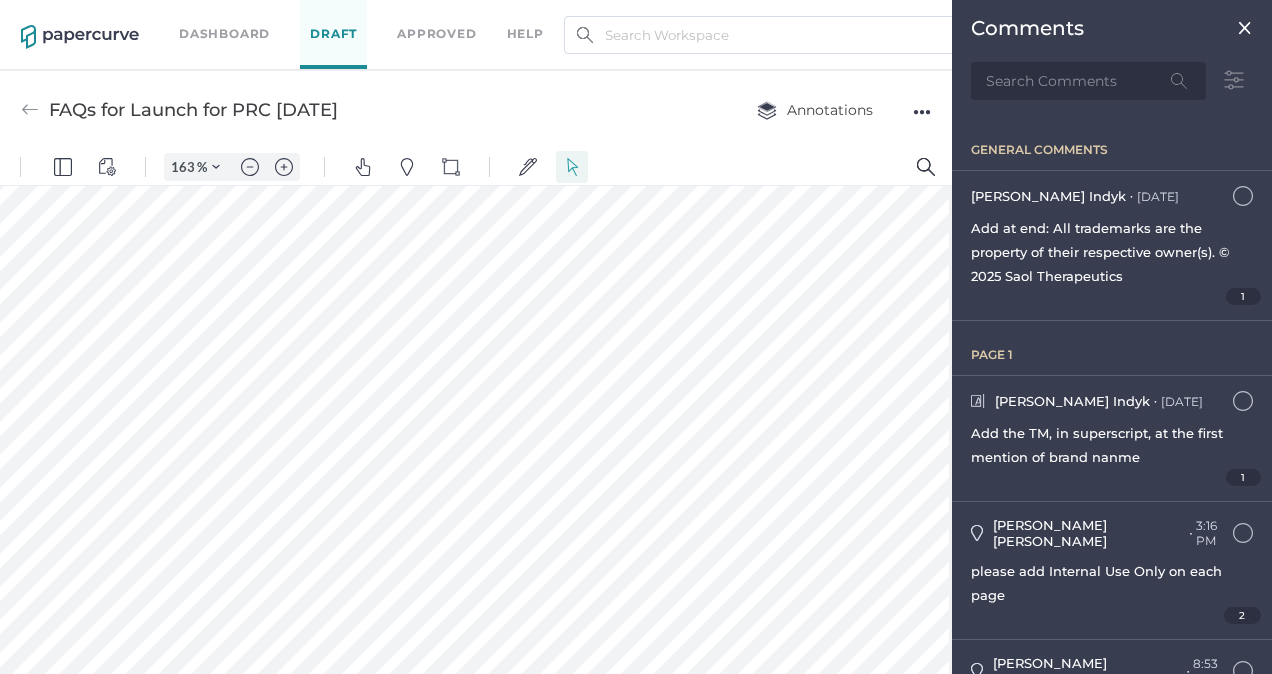 scroll, scrollTop: 338, scrollLeft: 0, axis: vertical 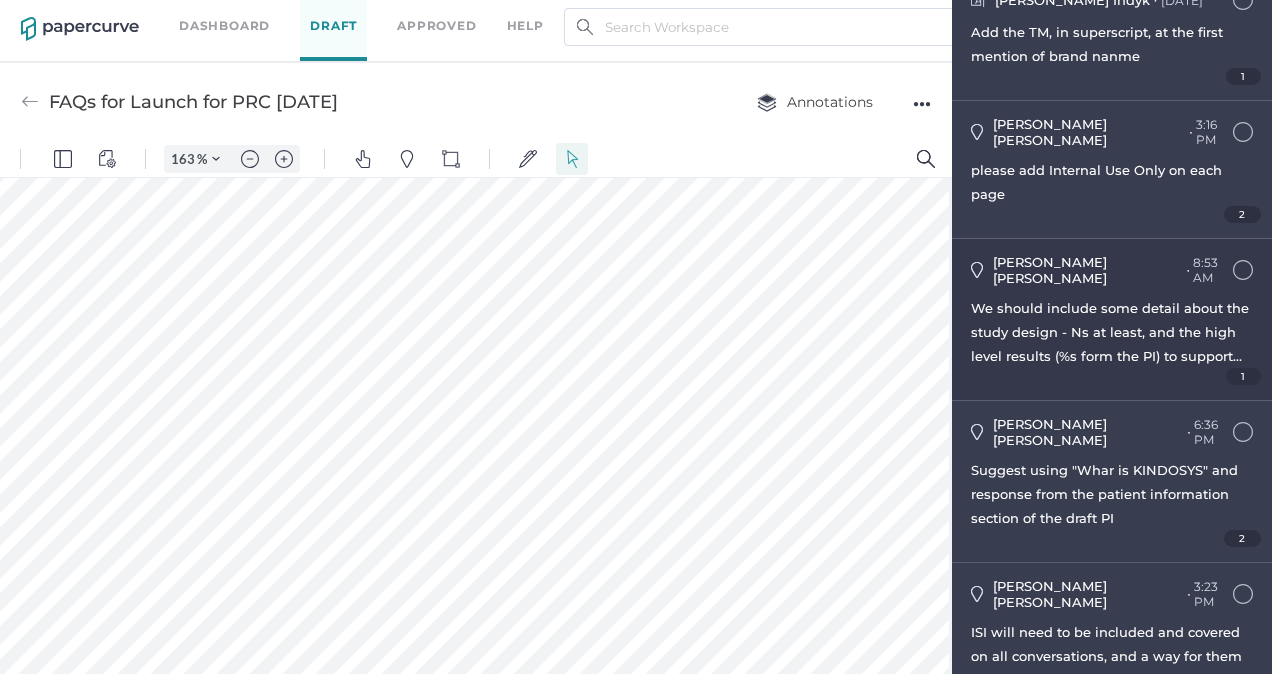 click on "We should include some detail about the study design - Ns at least, and the high level results (%s form the PI) to support the claims." at bounding box center [1112, 332] 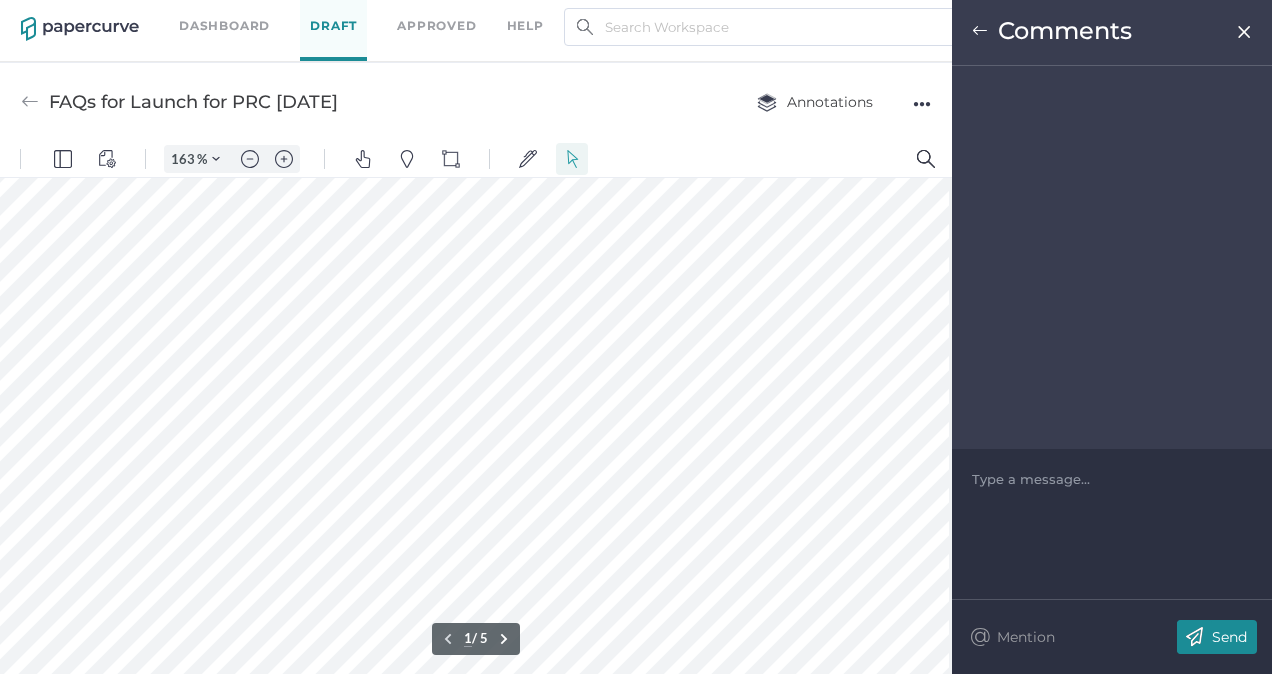 scroll, scrollTop: 499, scrollLeft: 66, axis: both 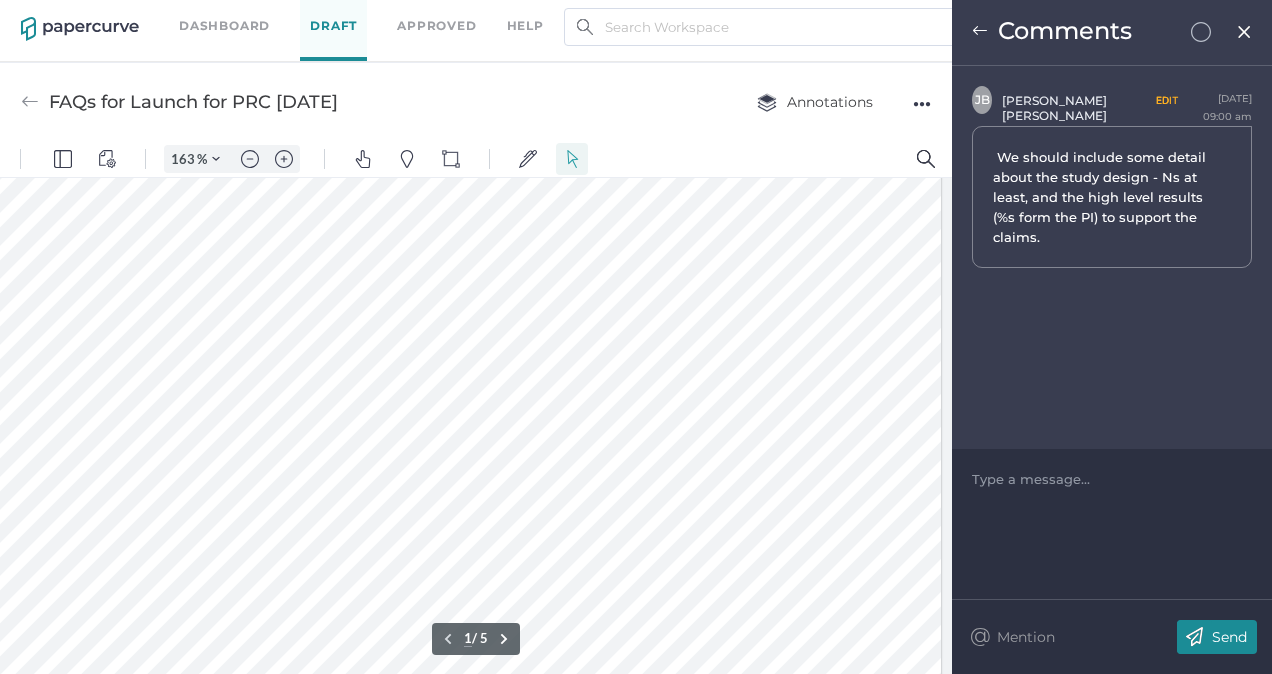 click at bounding box center [1112, 479] 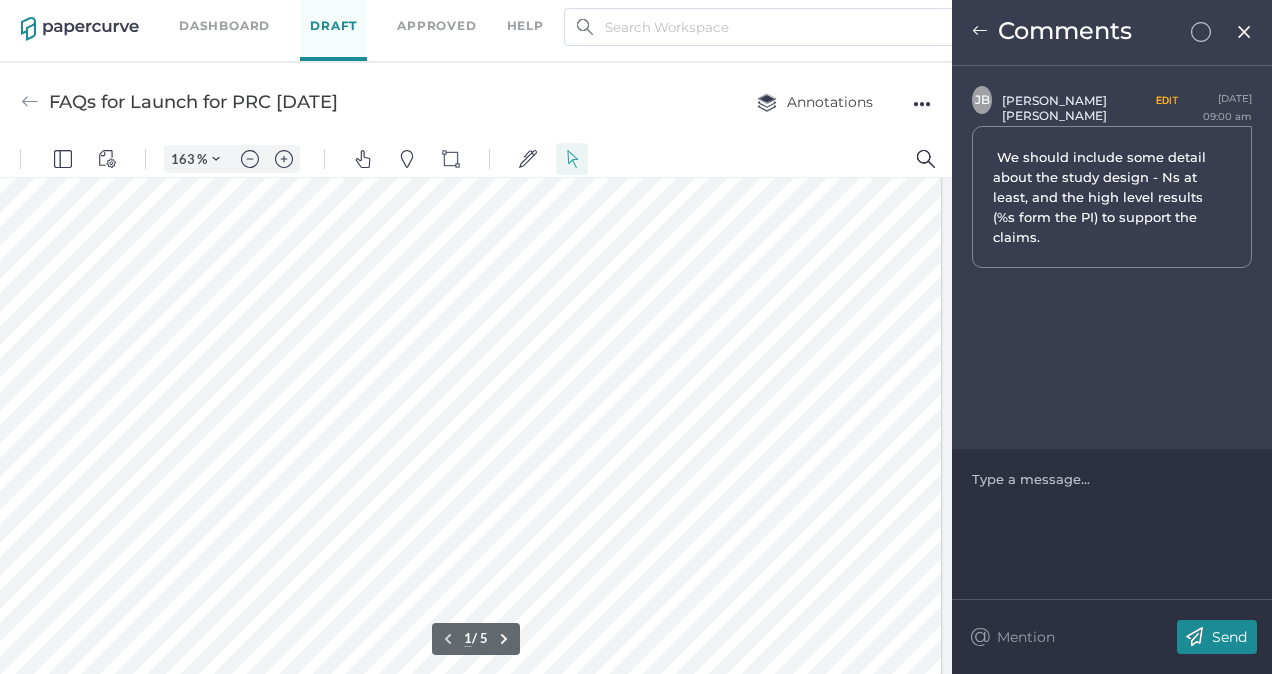 type 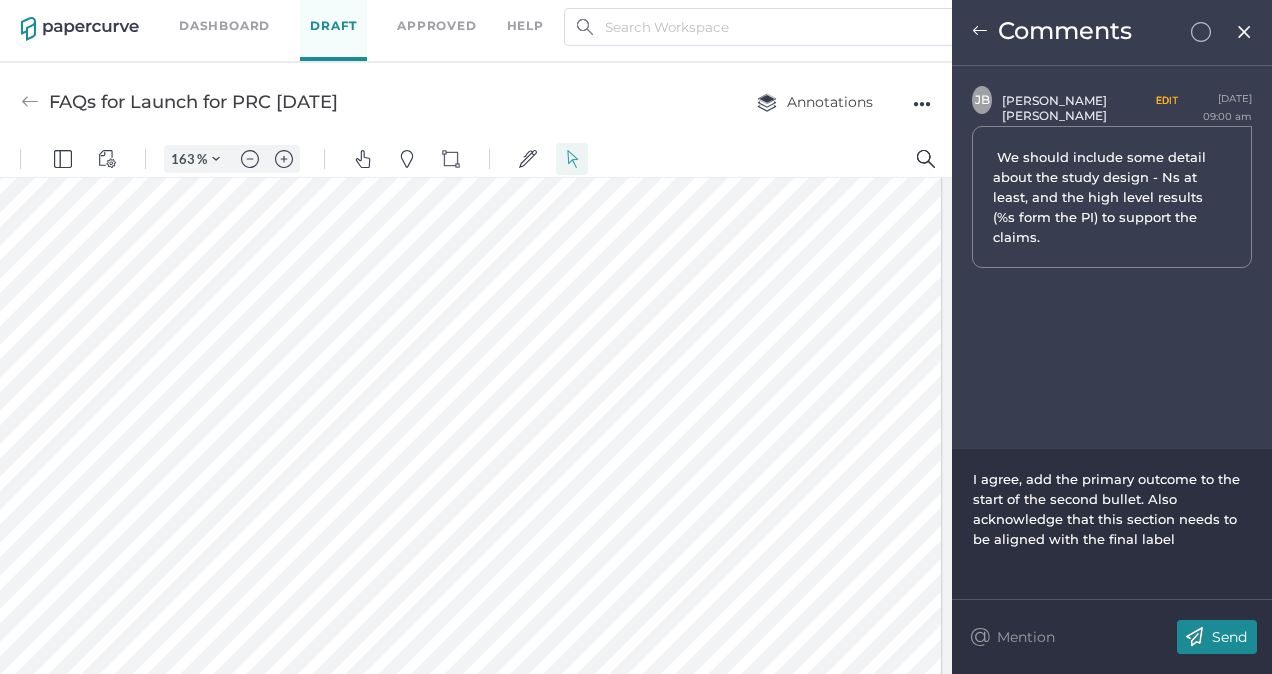 click on "I agree, add the primary outcome to the start of the second bullet. Also acknowledge that this section needs to be aligned with the final label" at bounding box center [1108, 509] 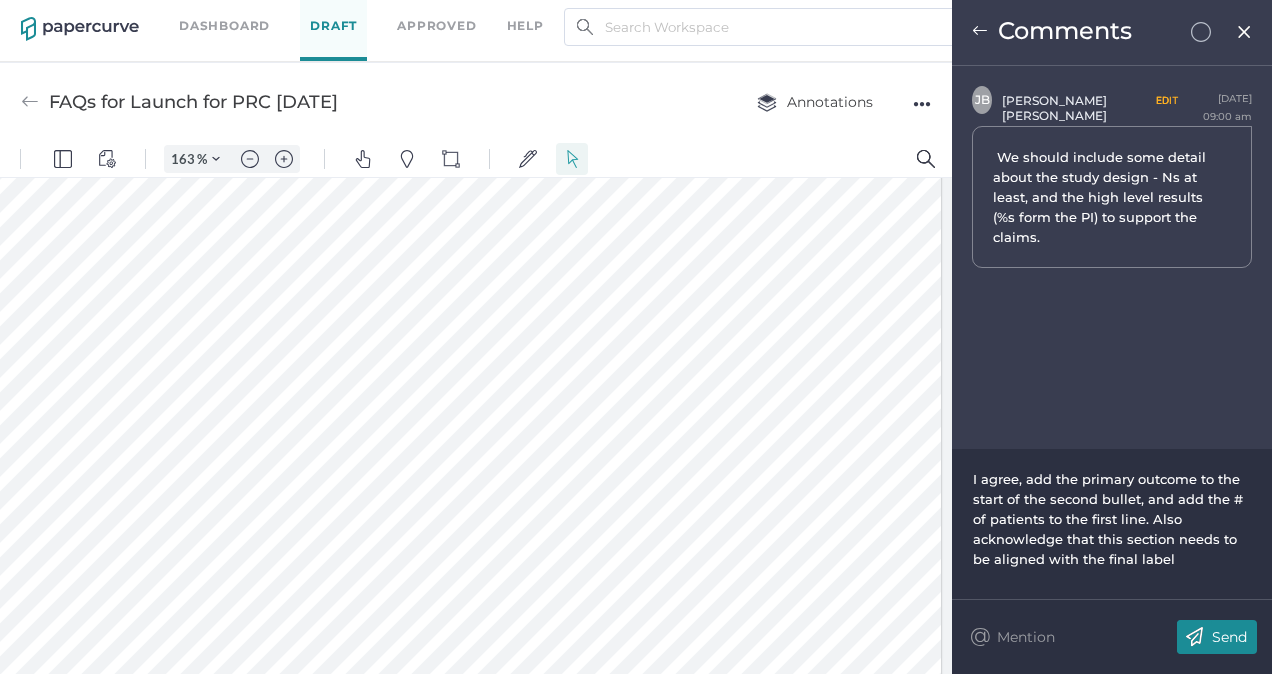 click on "Send" at bounding box center (1229, 637) 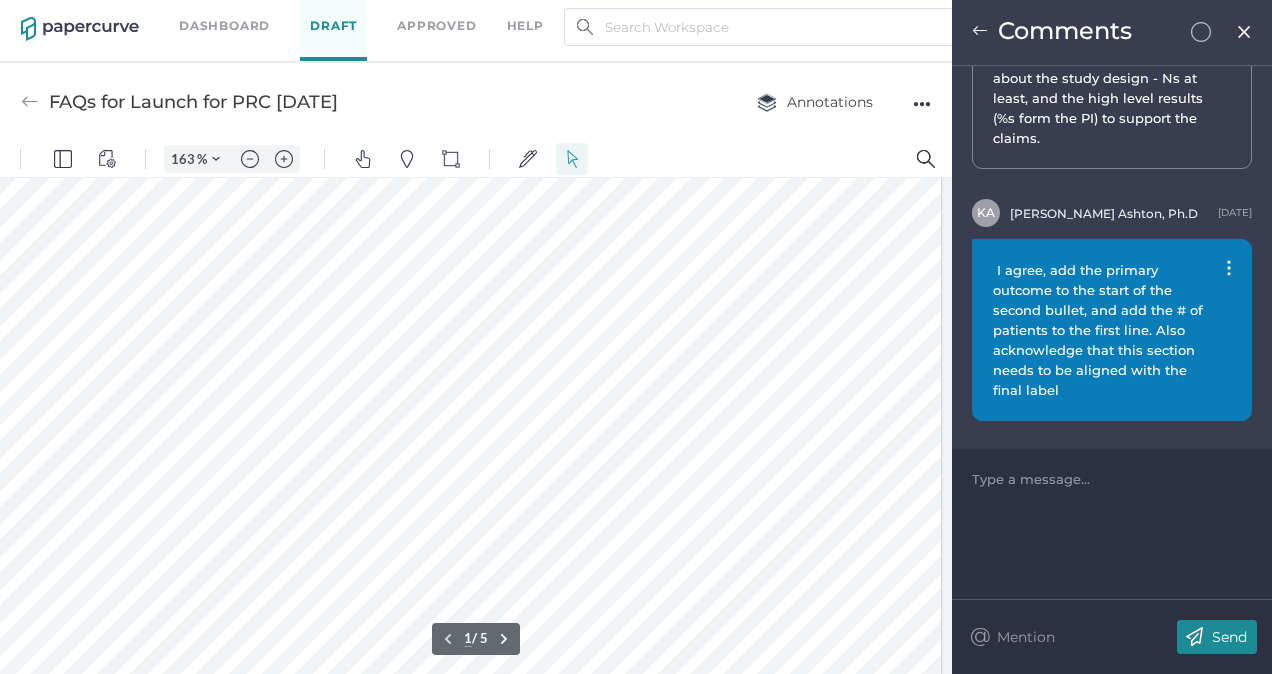 scroll, scrollTop: 834, scrollLeft: 66, axis: both 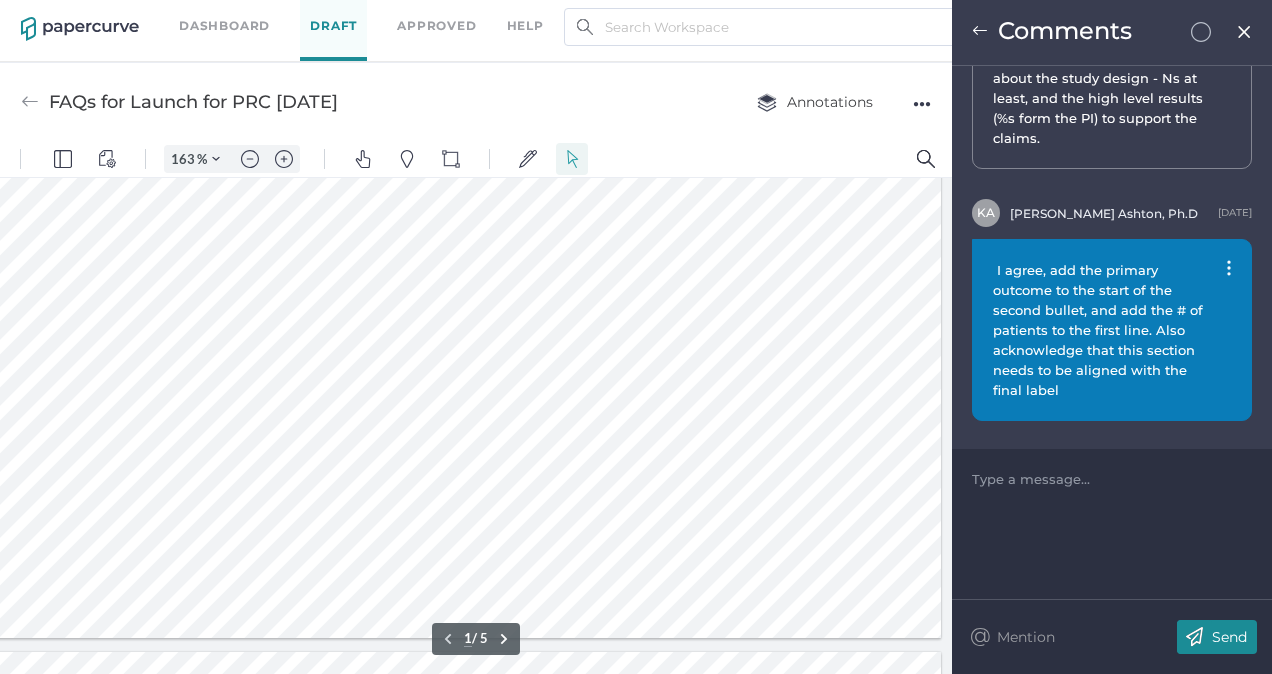 type on "2" 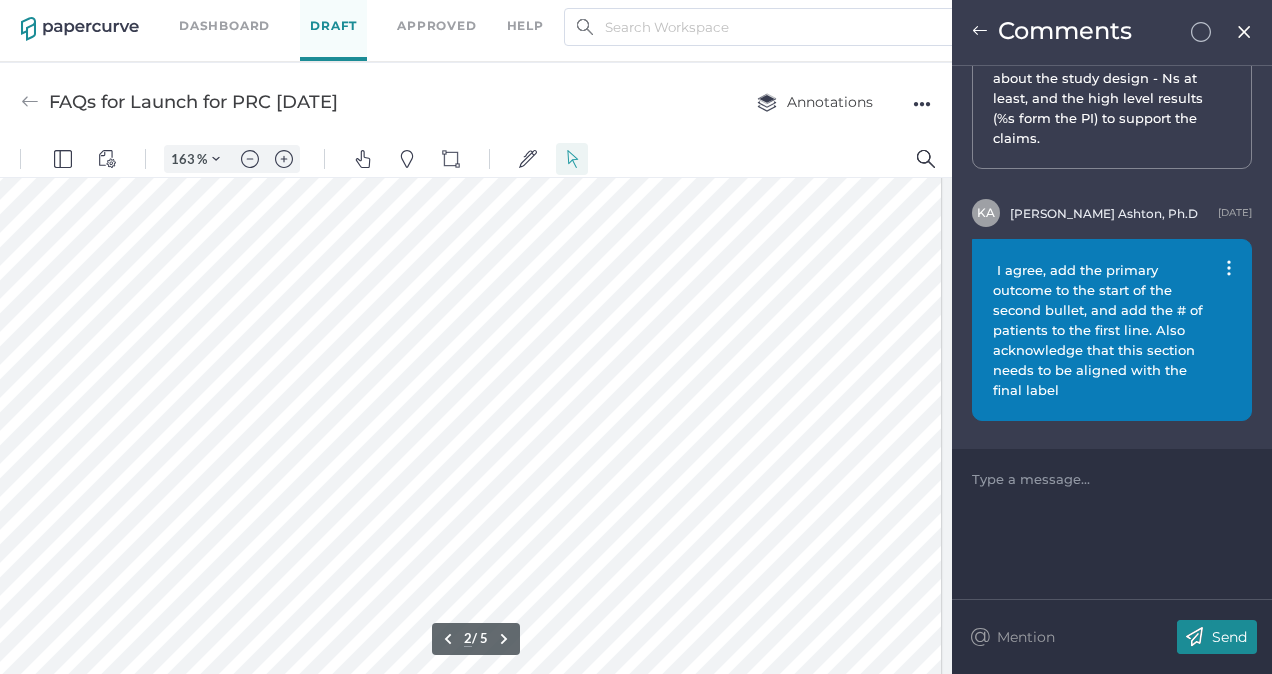 scroll, scrollTop: 1418, scrollLeft: 66, axis: both 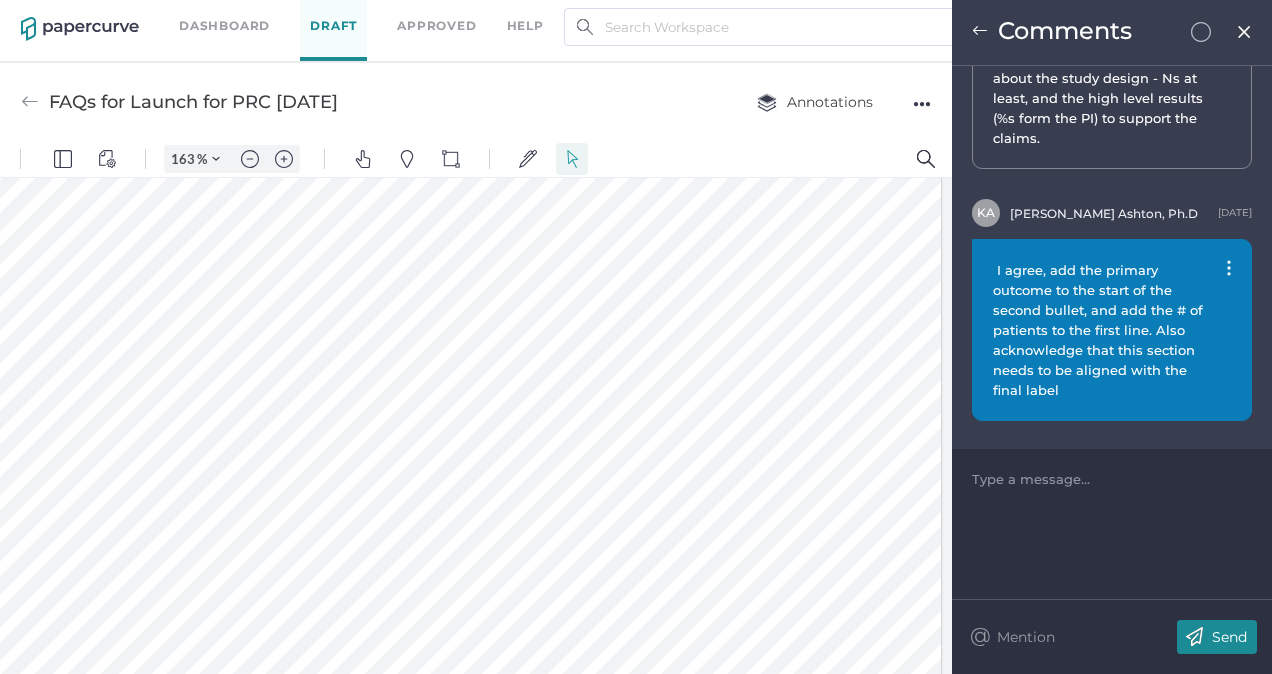 click at bounding box center [444, 711] 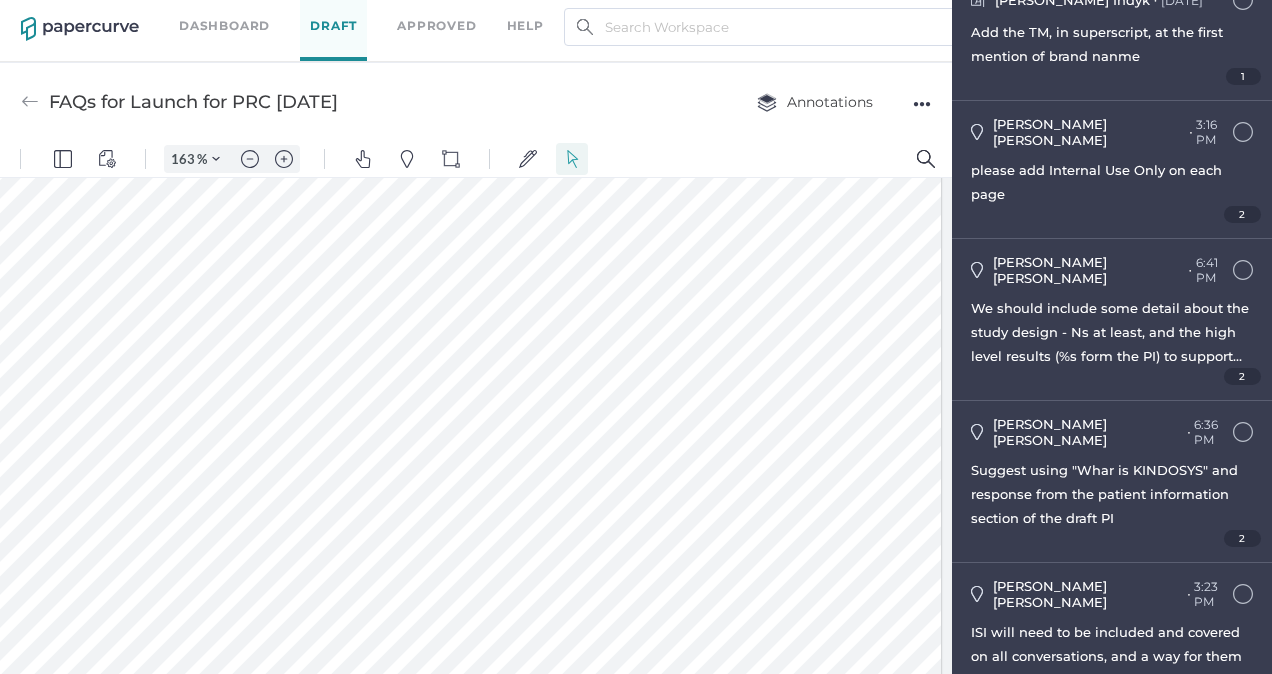 drag, startPoint x: 148, startPoint y: 347, endPoint x: 515, endPoint y: 350, distance: 367.01227 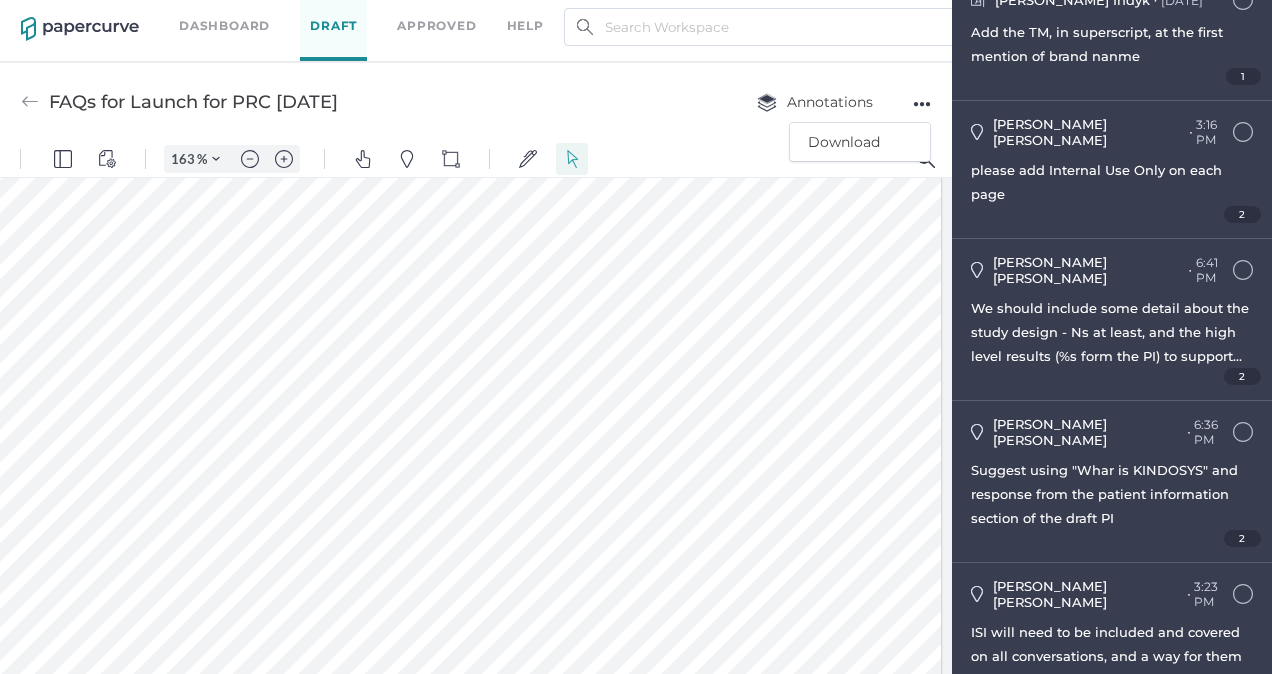click on "●●●" at bounding box center (922, 104) 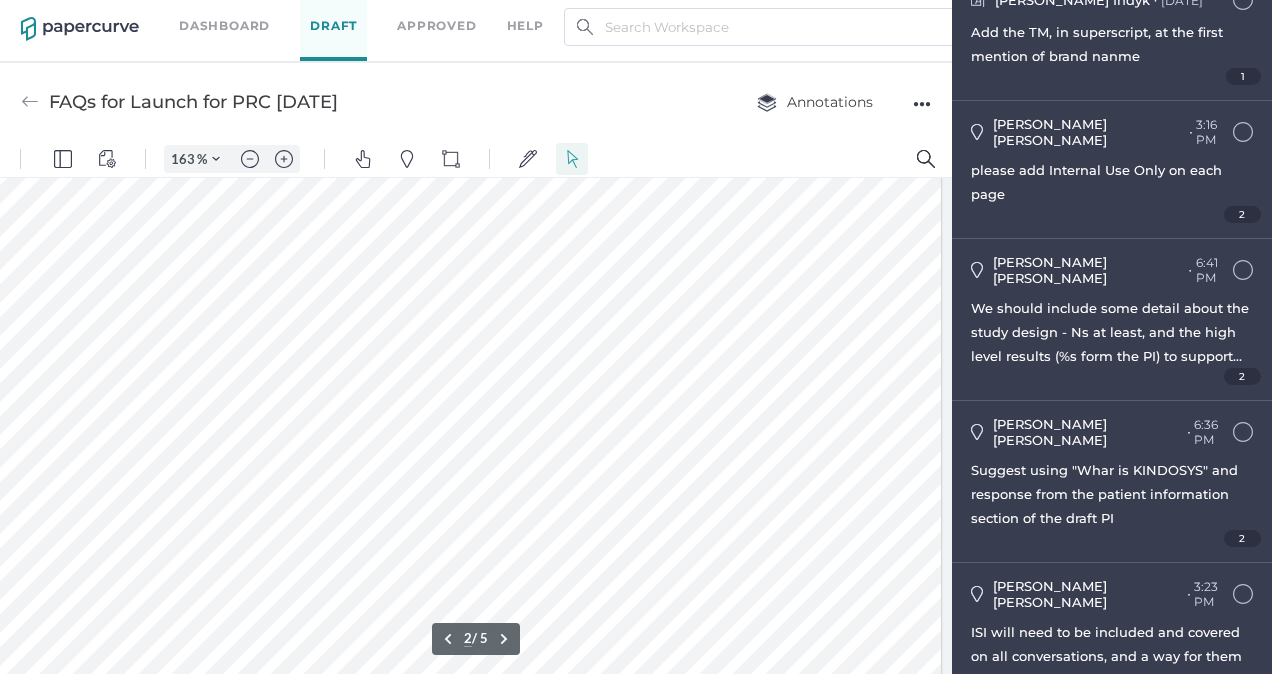 scroll, scrollTop: 1413, scrollLeft: 66, axis: both 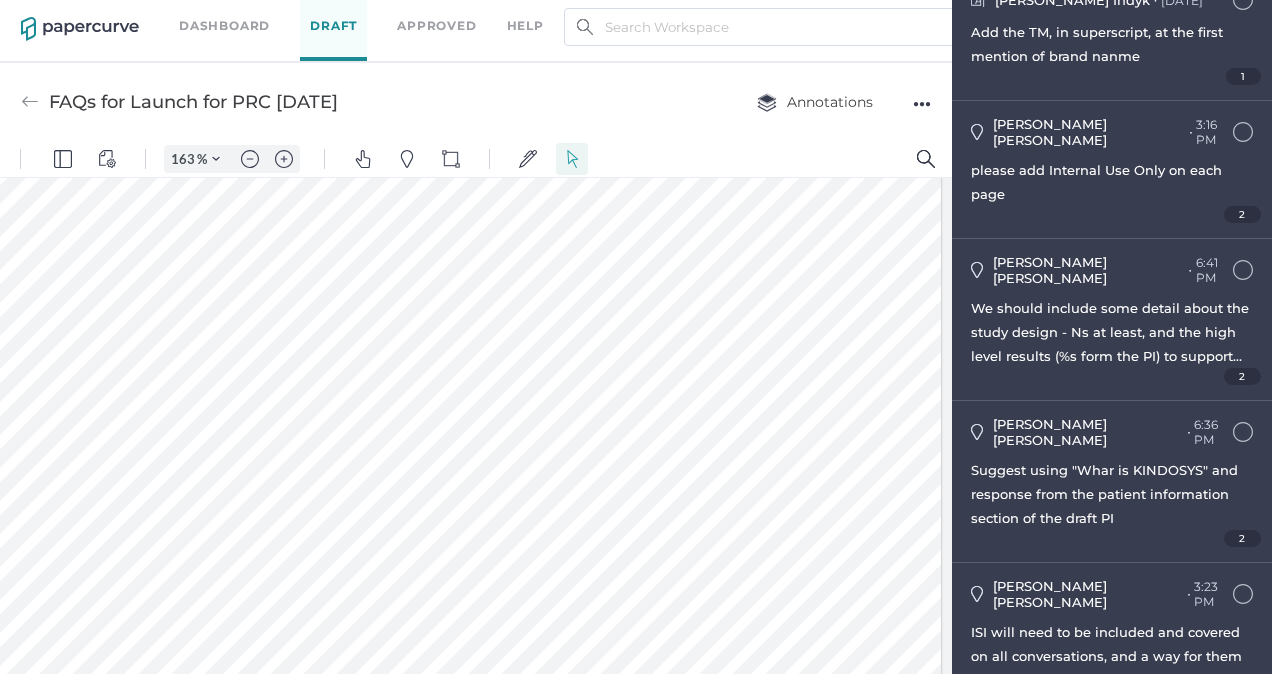 drag, startPoint x: 146, startPoint y: 354, endPoint x: 521, endPoint y: 347, distance: 375.06534 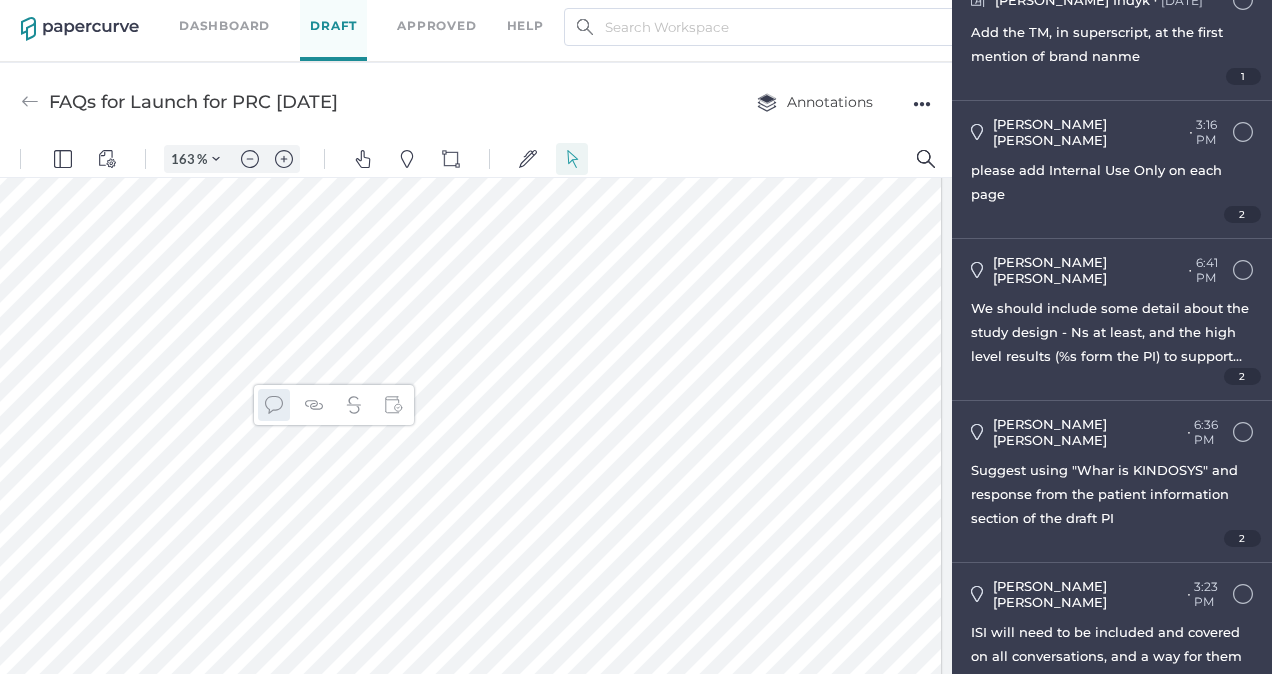 click at bounding box center [274, 405] 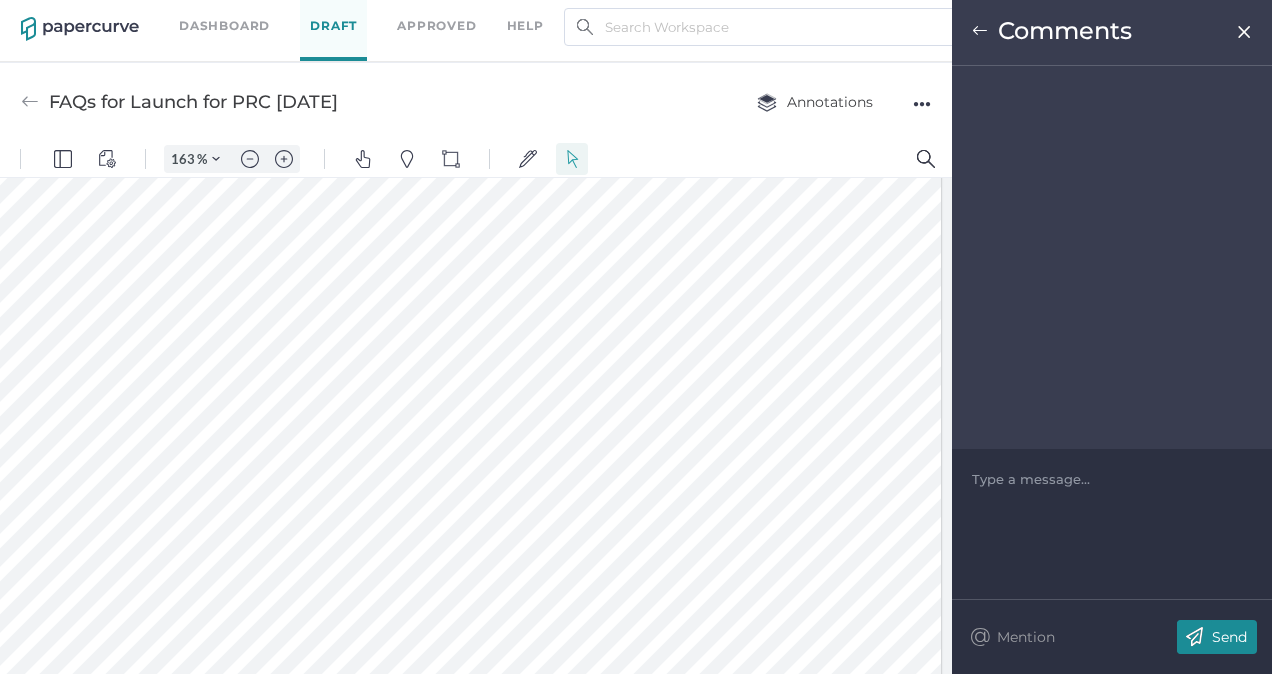 click on "Type a message..." at bounding box center [1112, 479] 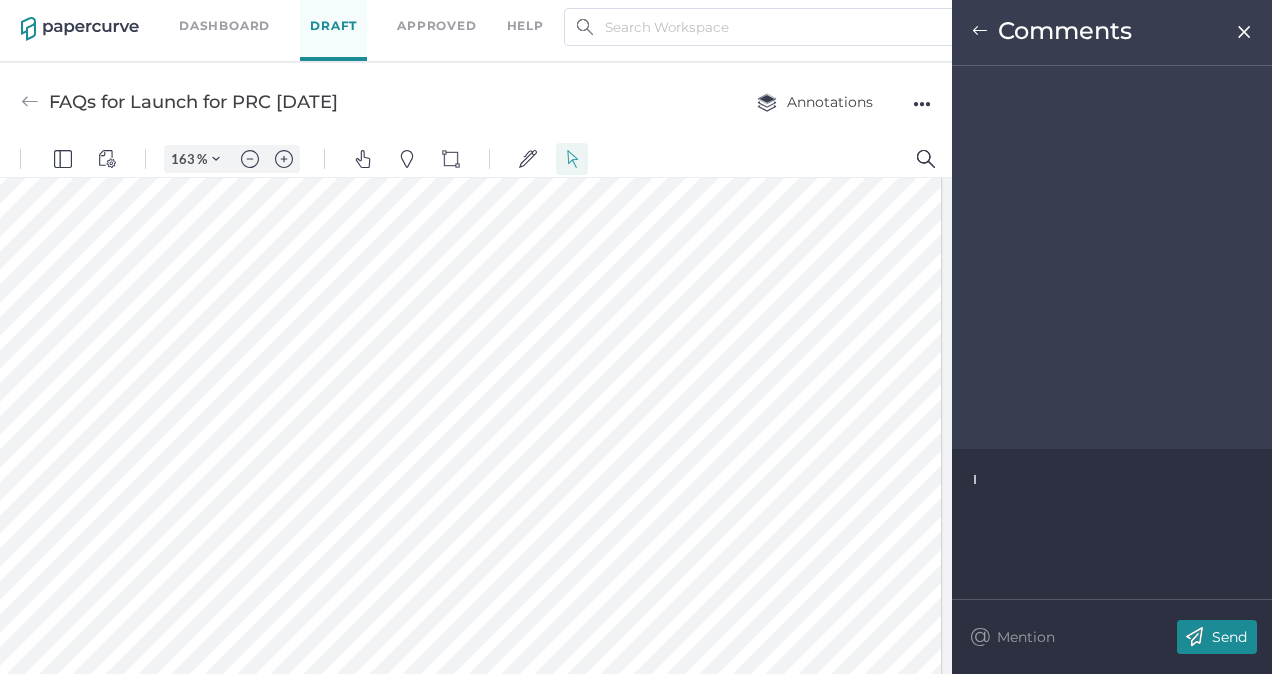 type 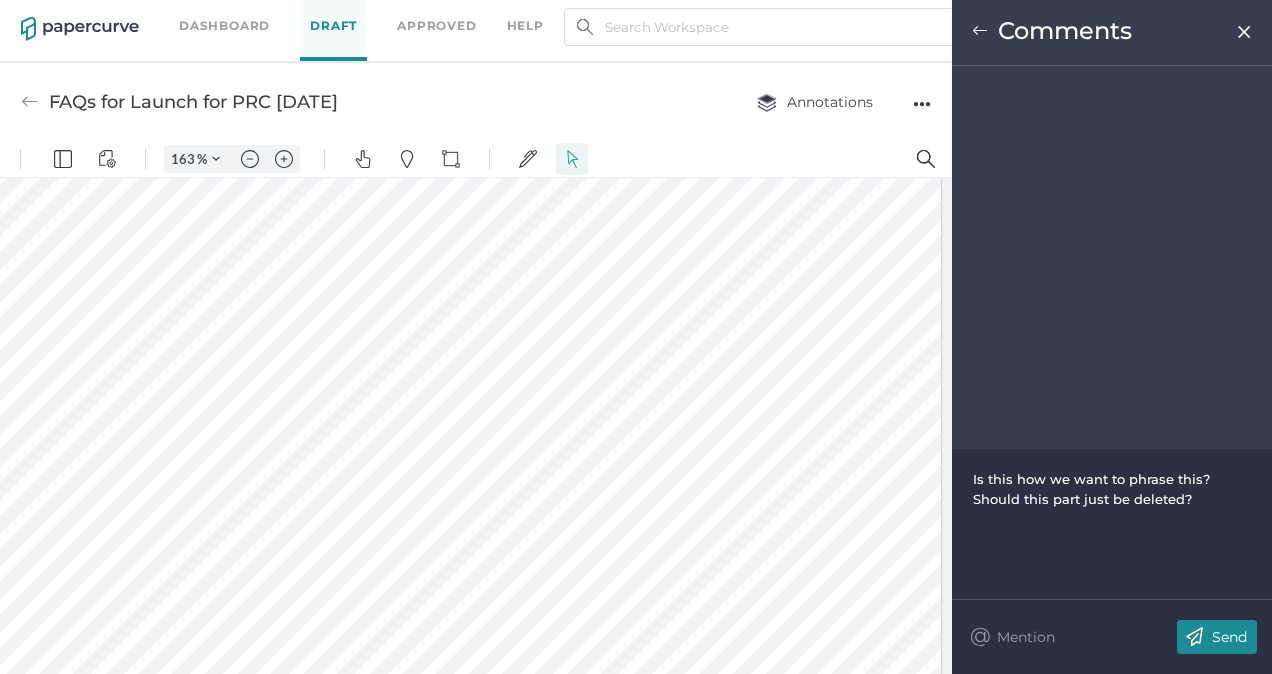click on "Send" at bounding box center (1229, 637) 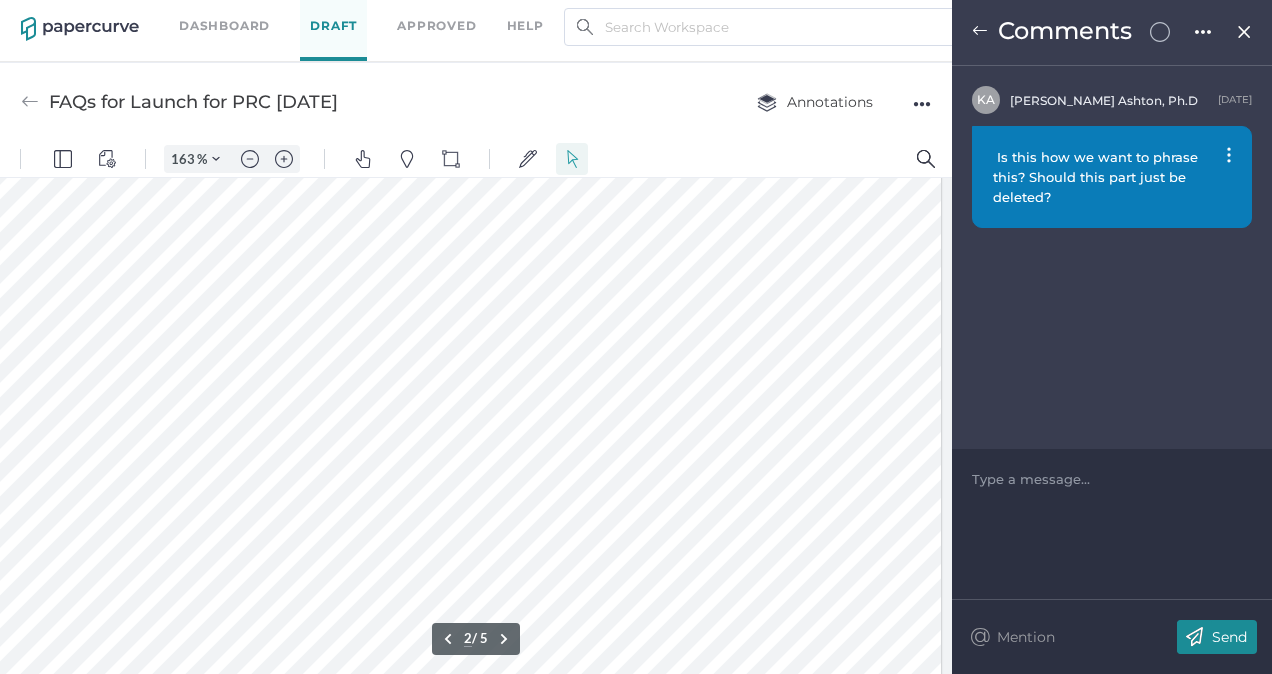 scroll, scrollTop: 1731, scrollLeft: 66, axis: both 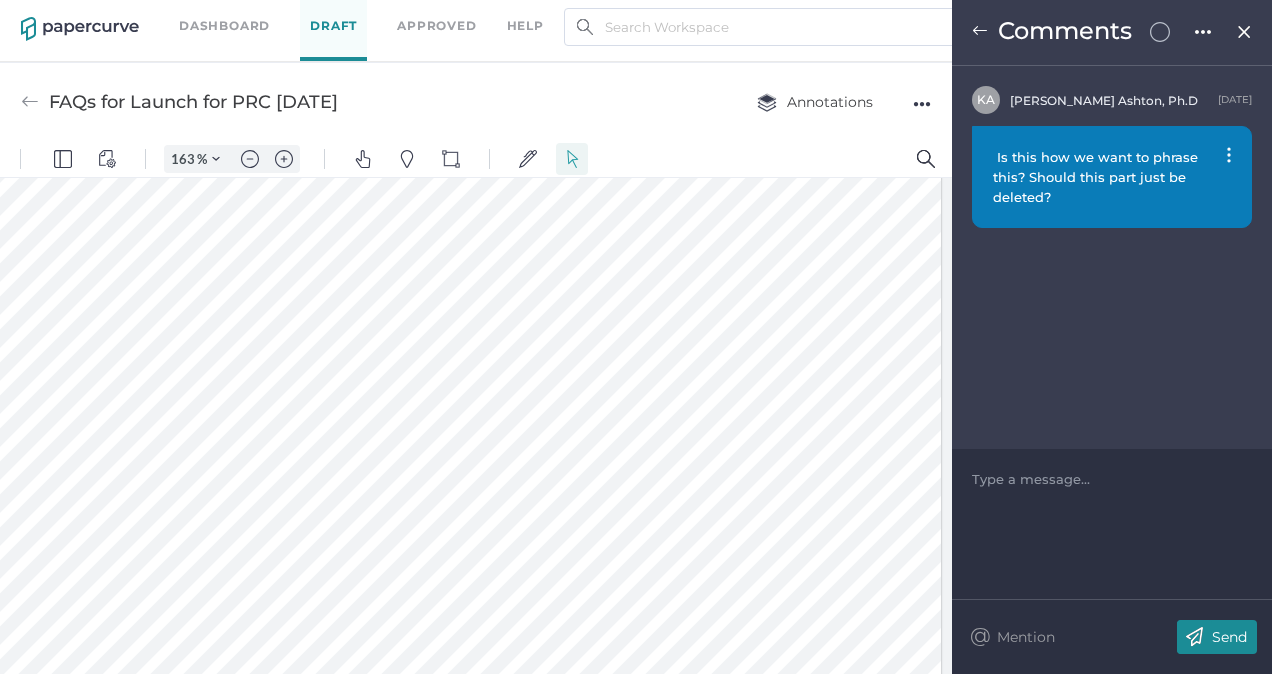 click at bounding box center [444, 398] 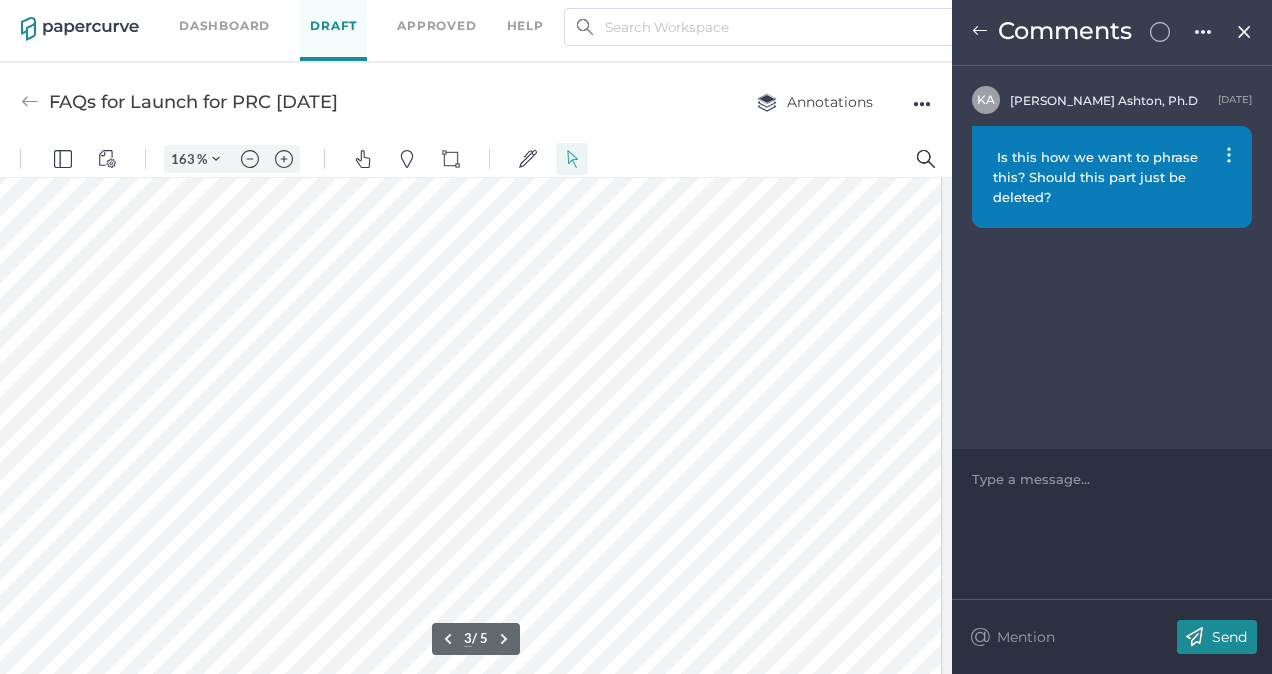 scroll, scrollTop: 3347, scrollLeft: 66, axis: both 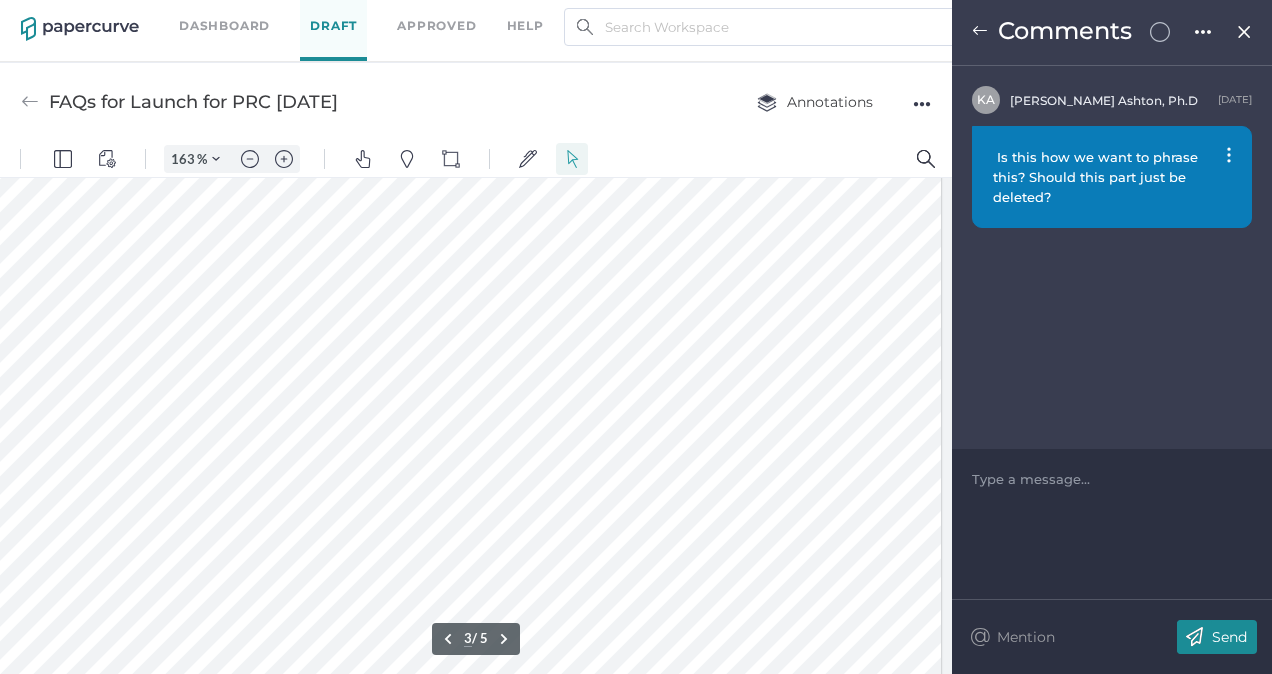 click at bounding box center (444, 83) 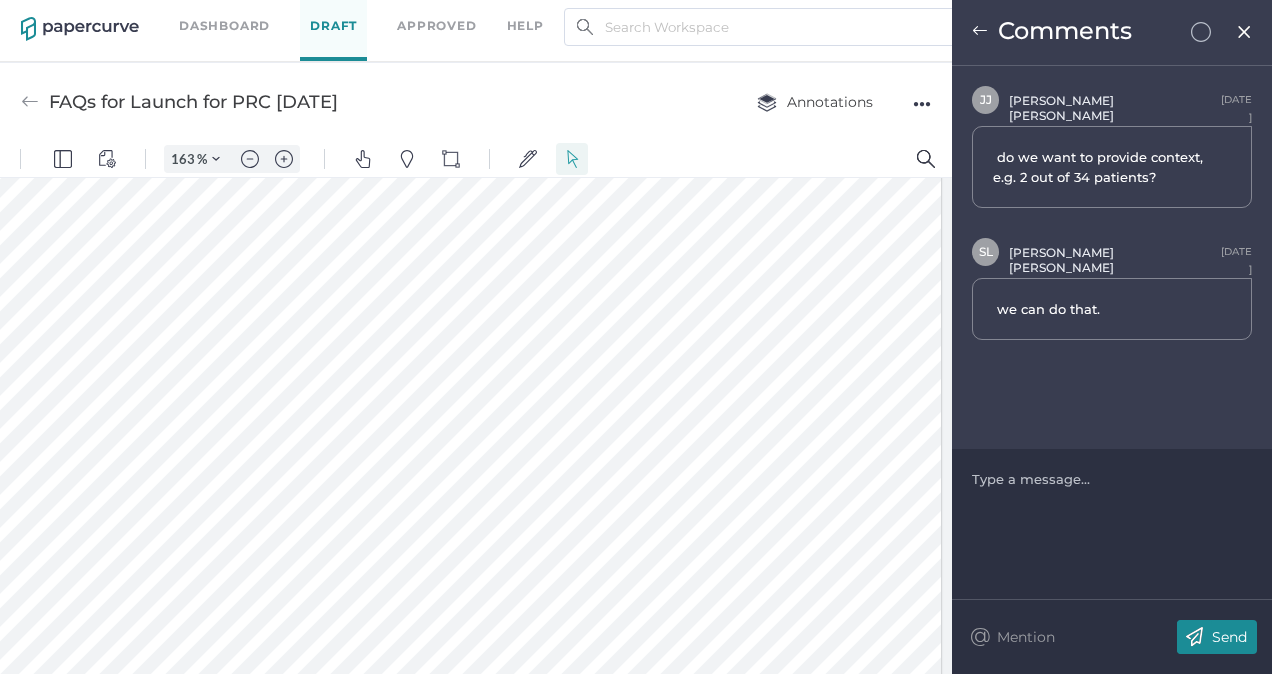 click at bounding box center (1112, 479) 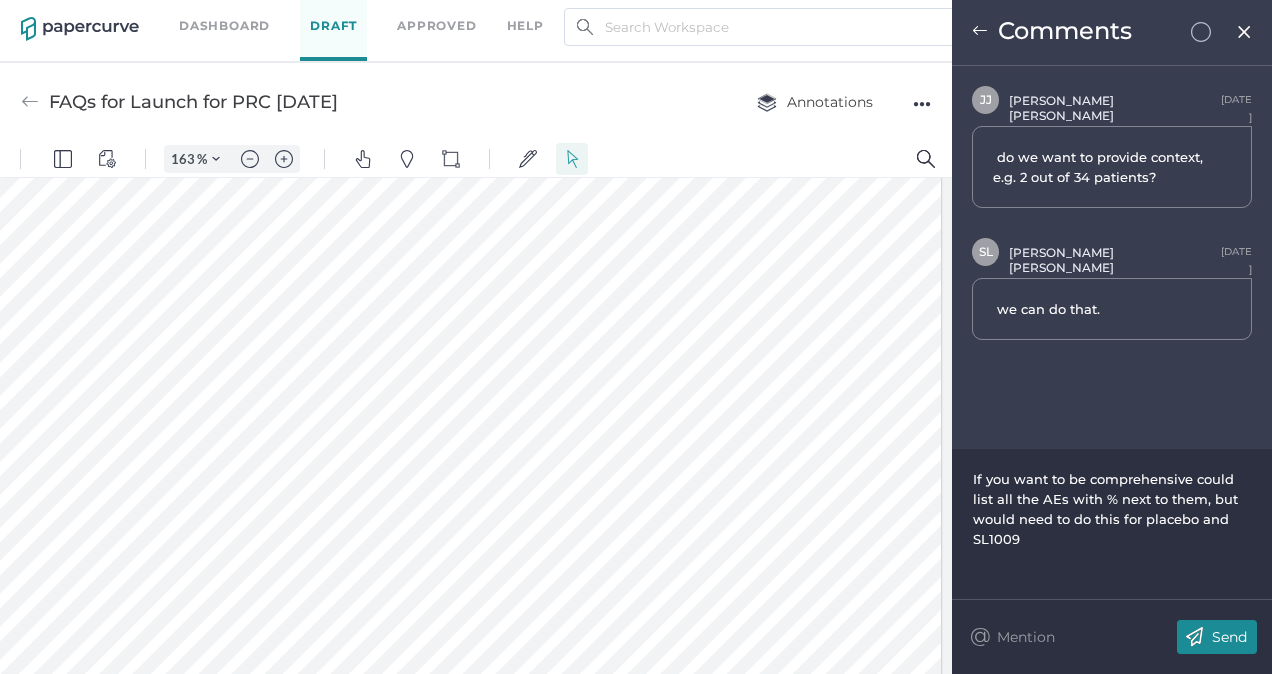 click on "Send" at bounding box center [1217, 637] 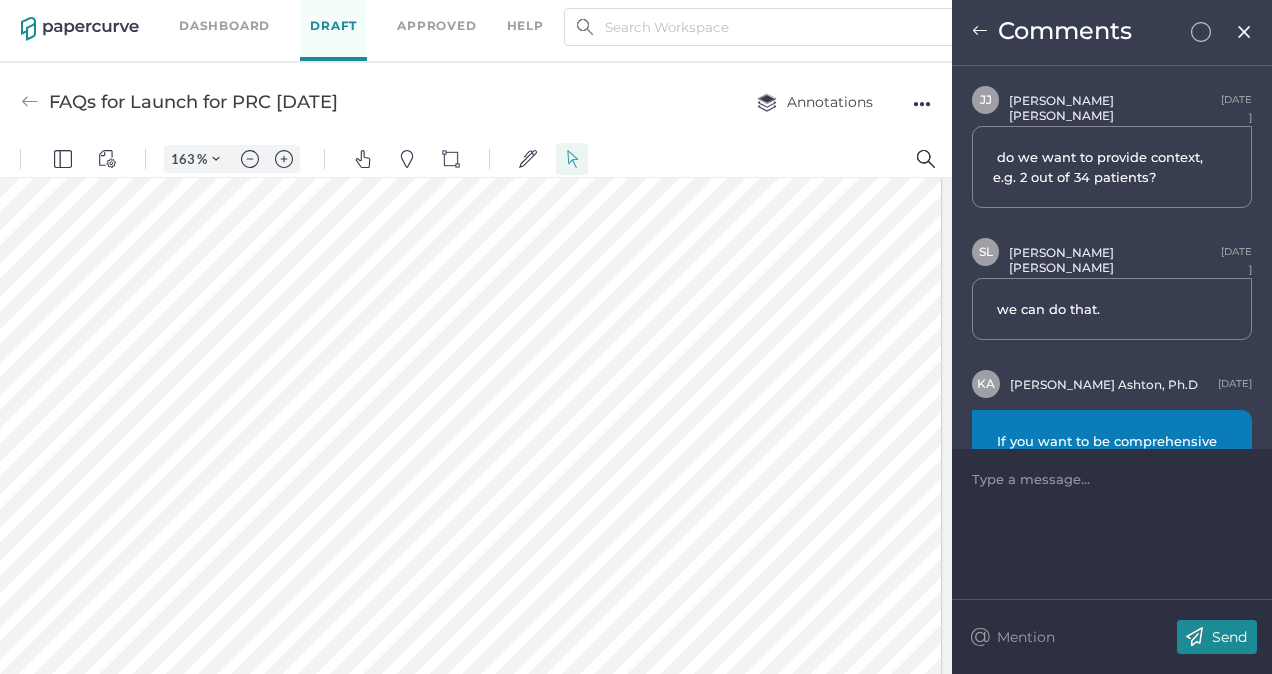 scroll, scrollTop: 130, scrollLeft: 0, axis: vertical 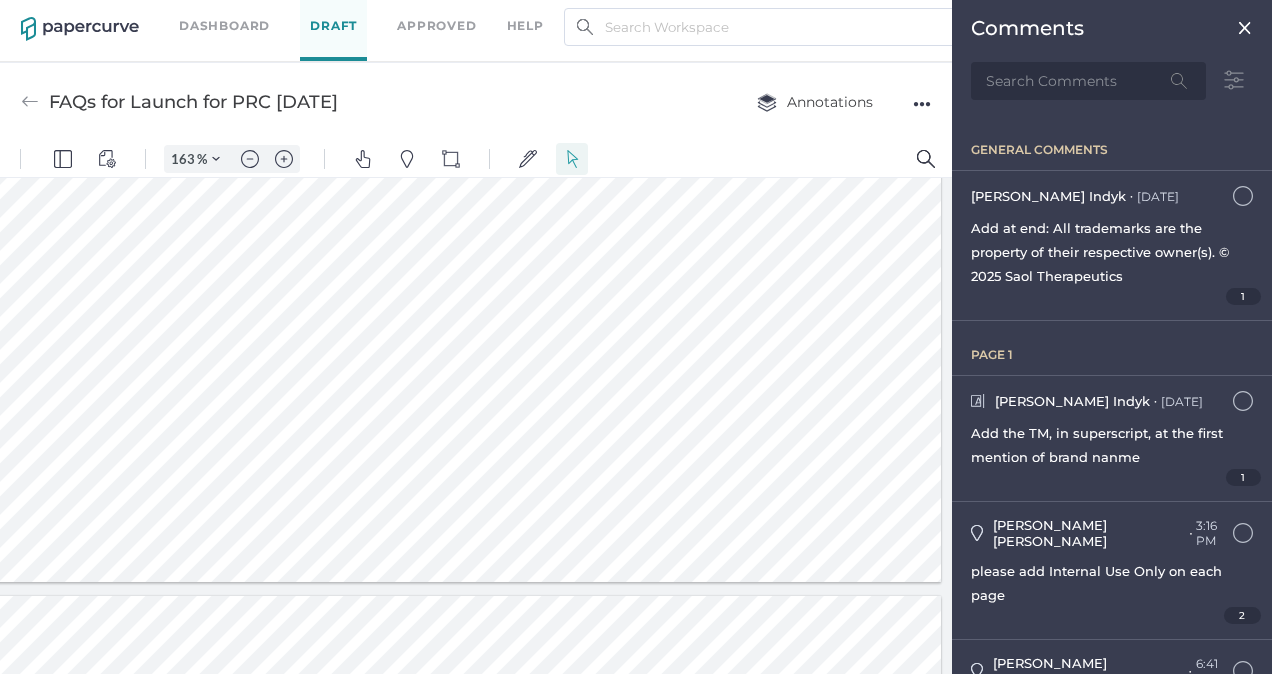 click at bounding box center (444, -62) 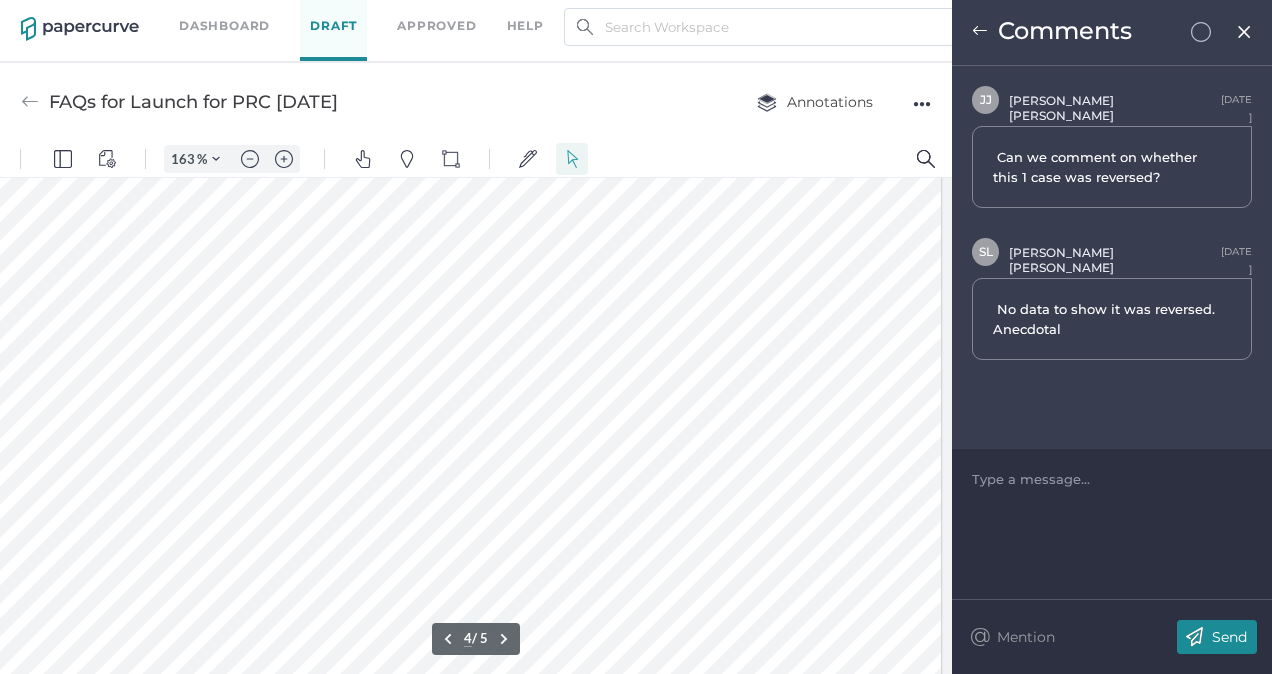 scroll, scrollTop: 4146, scrollLeft: 66, axis: both 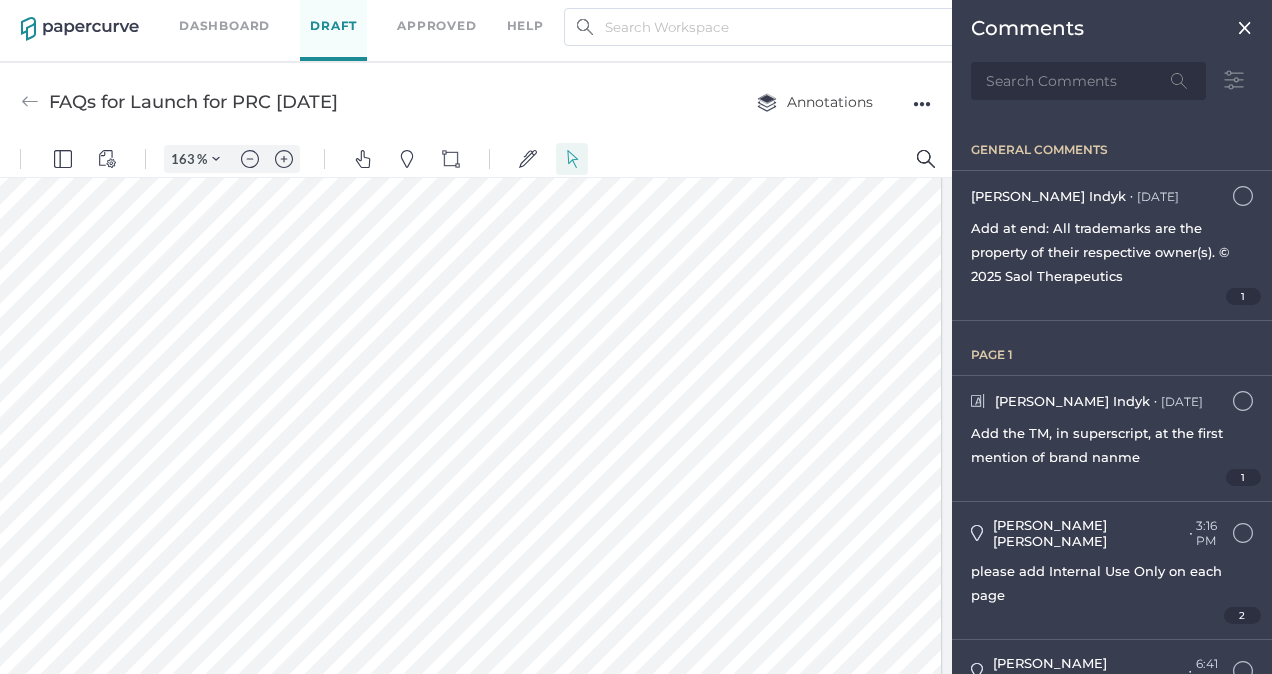 click at bounding box center (444, 585) 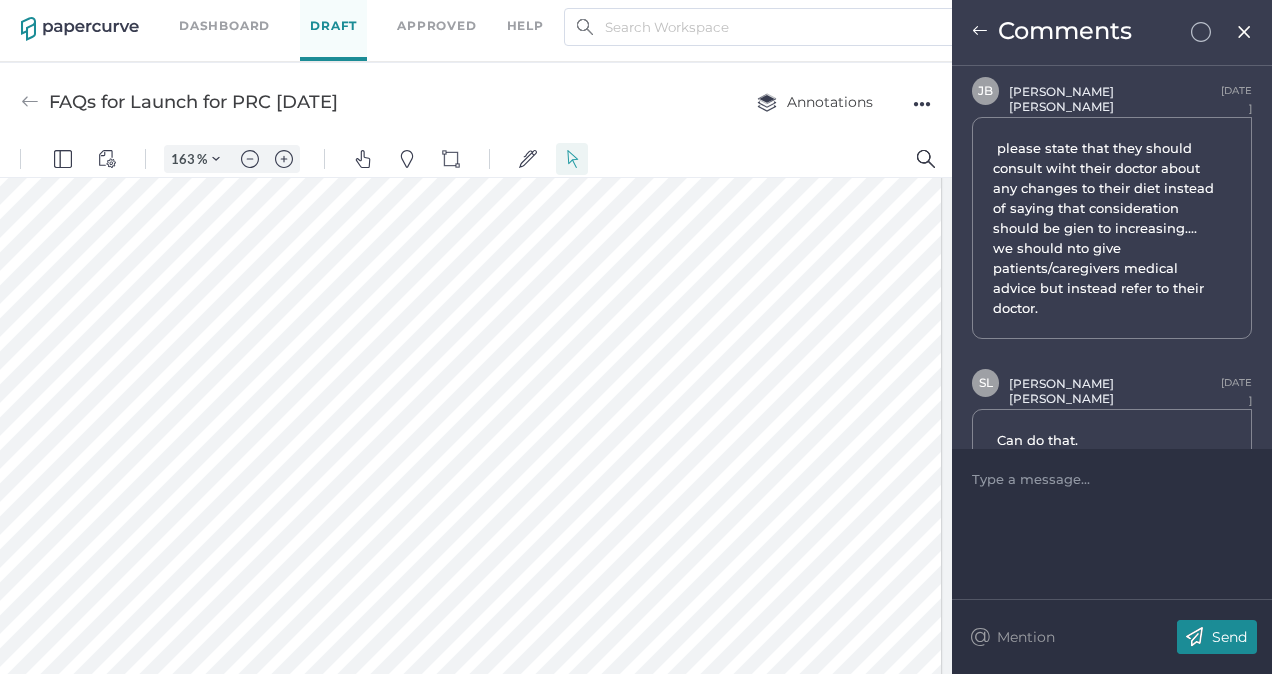 scroll, scrollTop: 59, scrollLeft: 0, axis: vertical 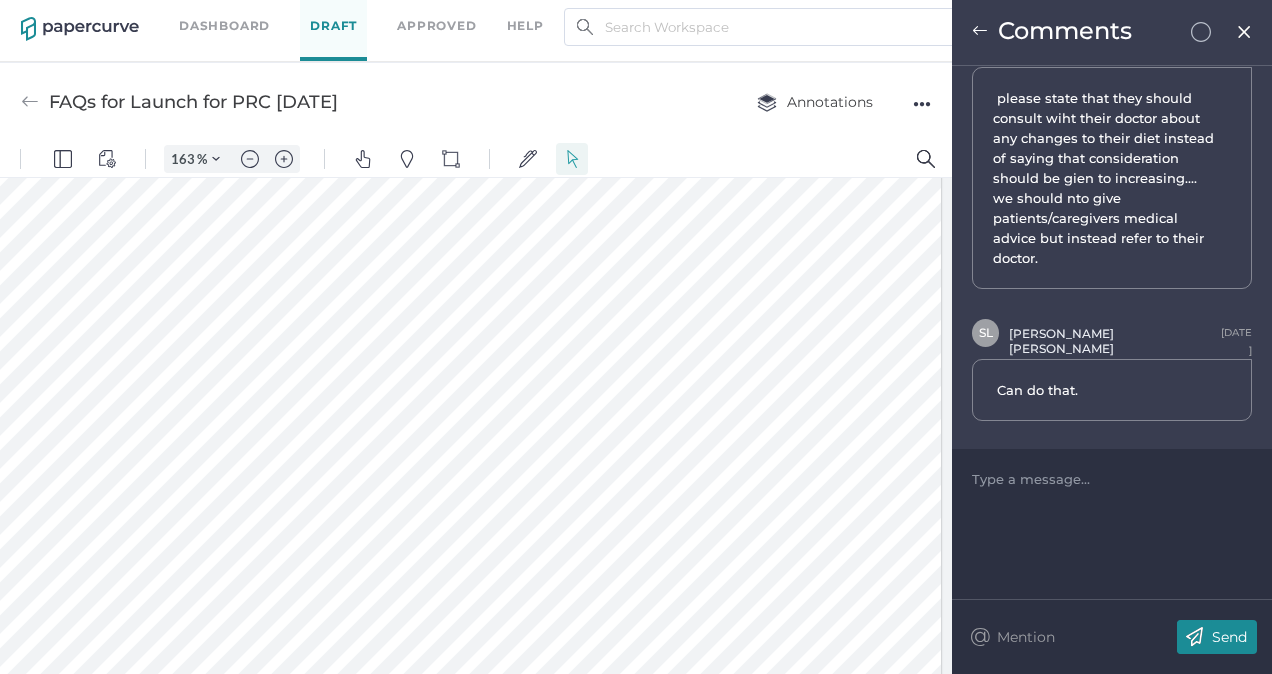 click on "Type a message..." at bounding box center (1112, 479) 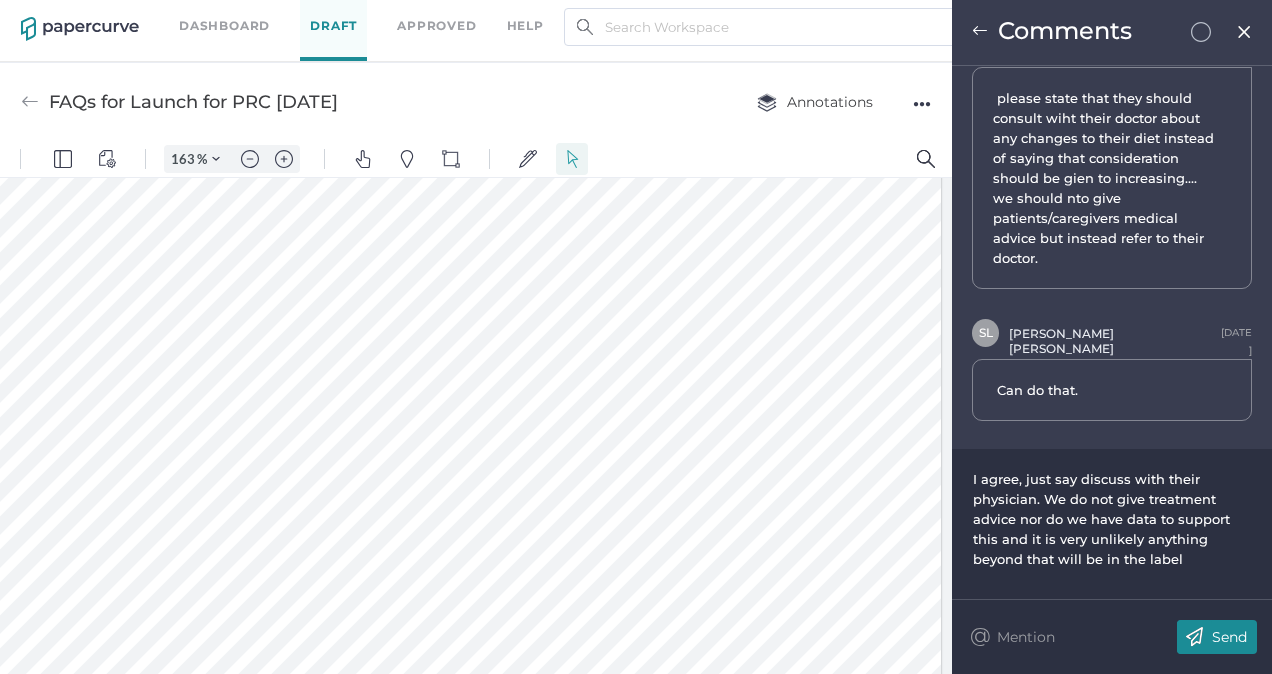 click on "Send" at bounding box center [1229, 637] 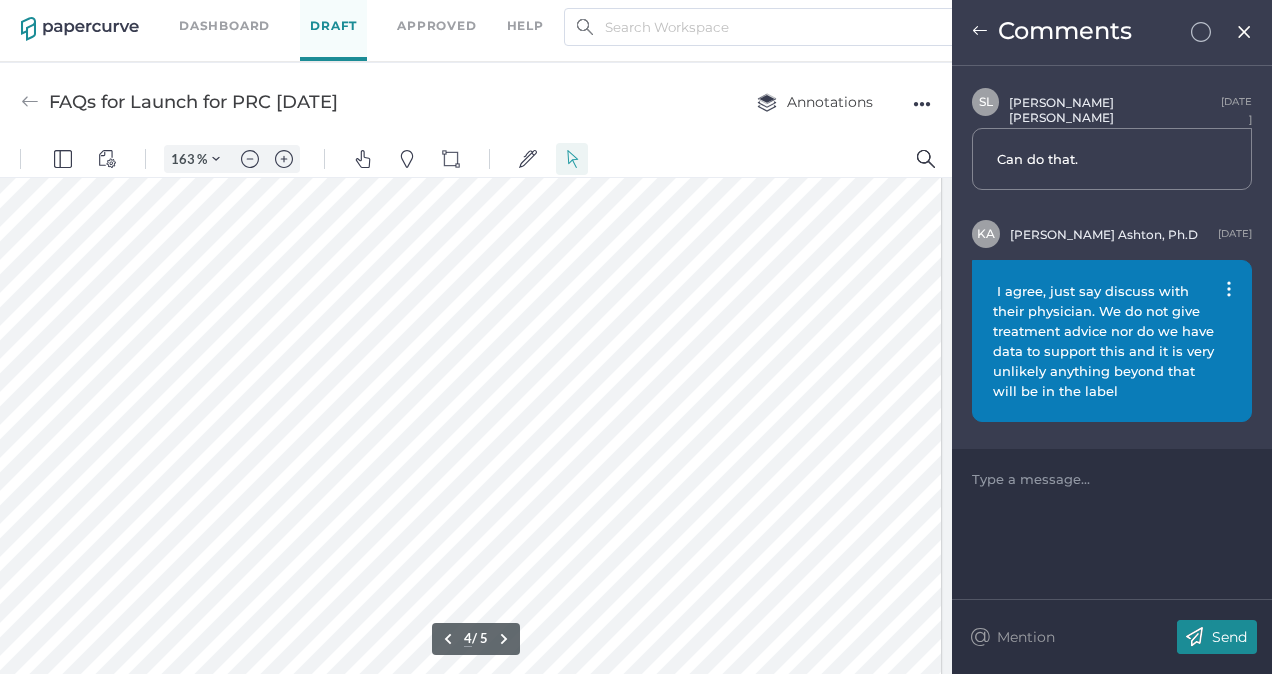 scroll, scrollTop: 4522, scrollLeft: 66, axis: both 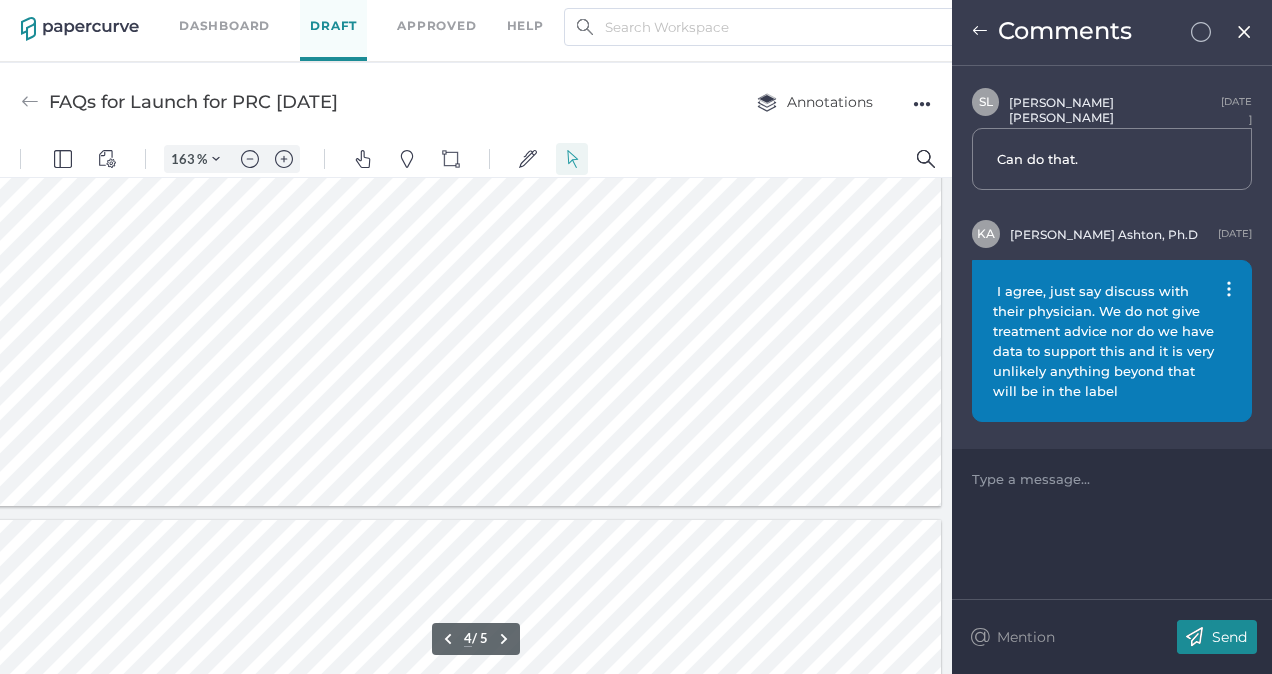 type on "5" 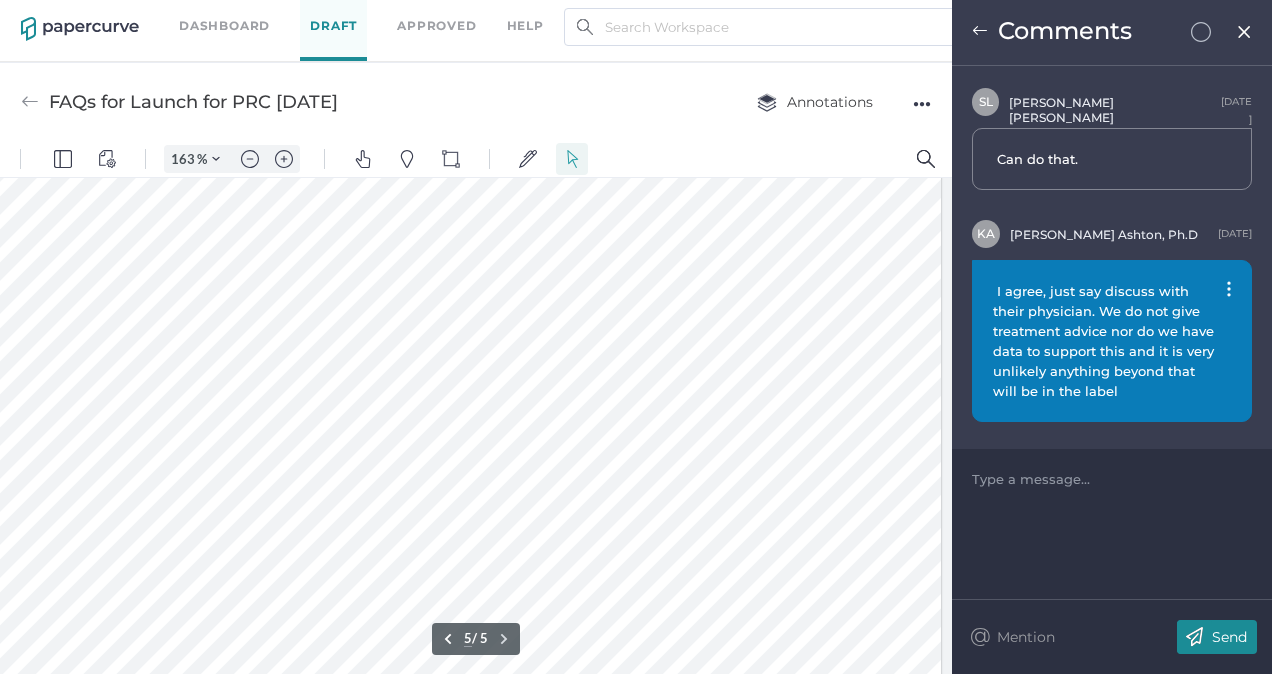 scroll, scrollTop: 5339, scrollLeft: 66, axis: both 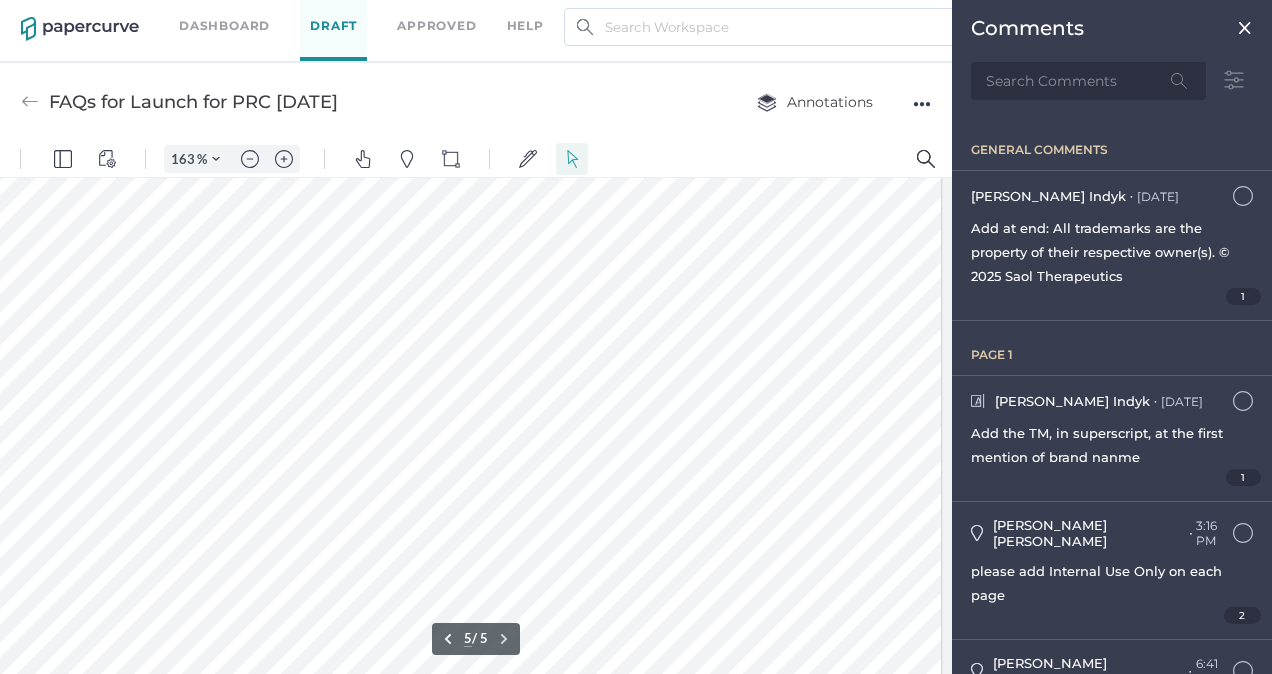 click at bounding box center [444, 693] 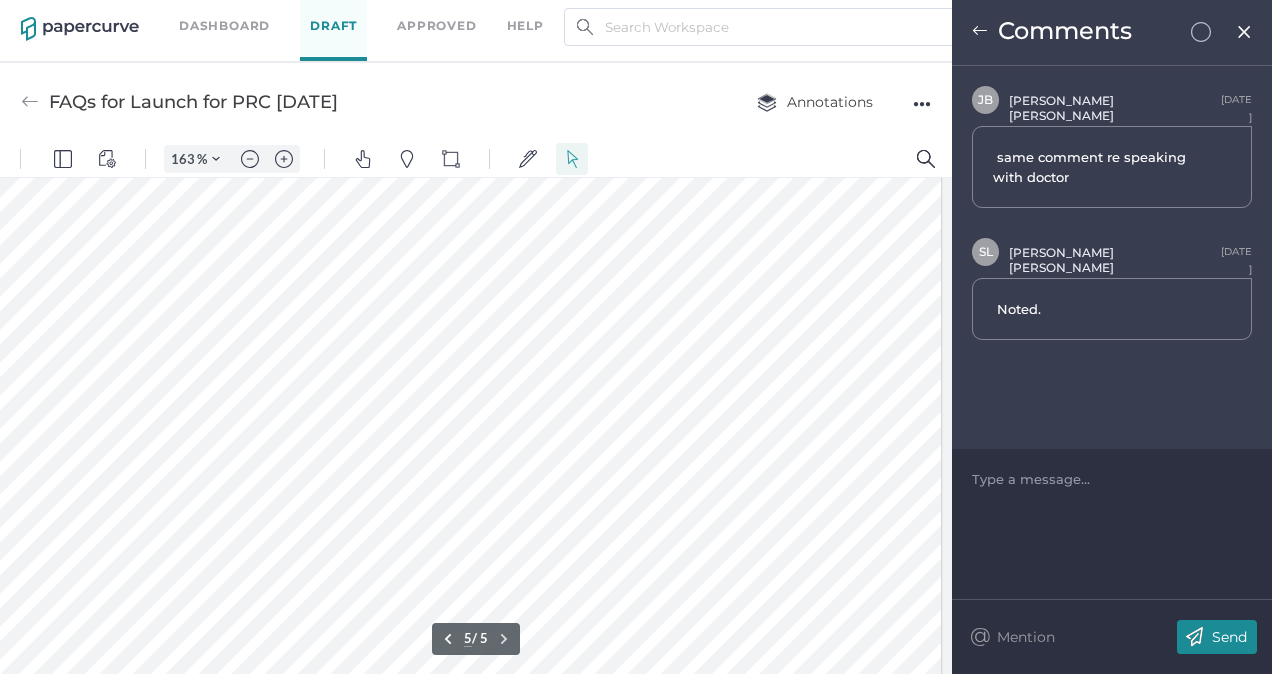 scroll, scrollTop: 5687, scrollLeft: 66, axis: both 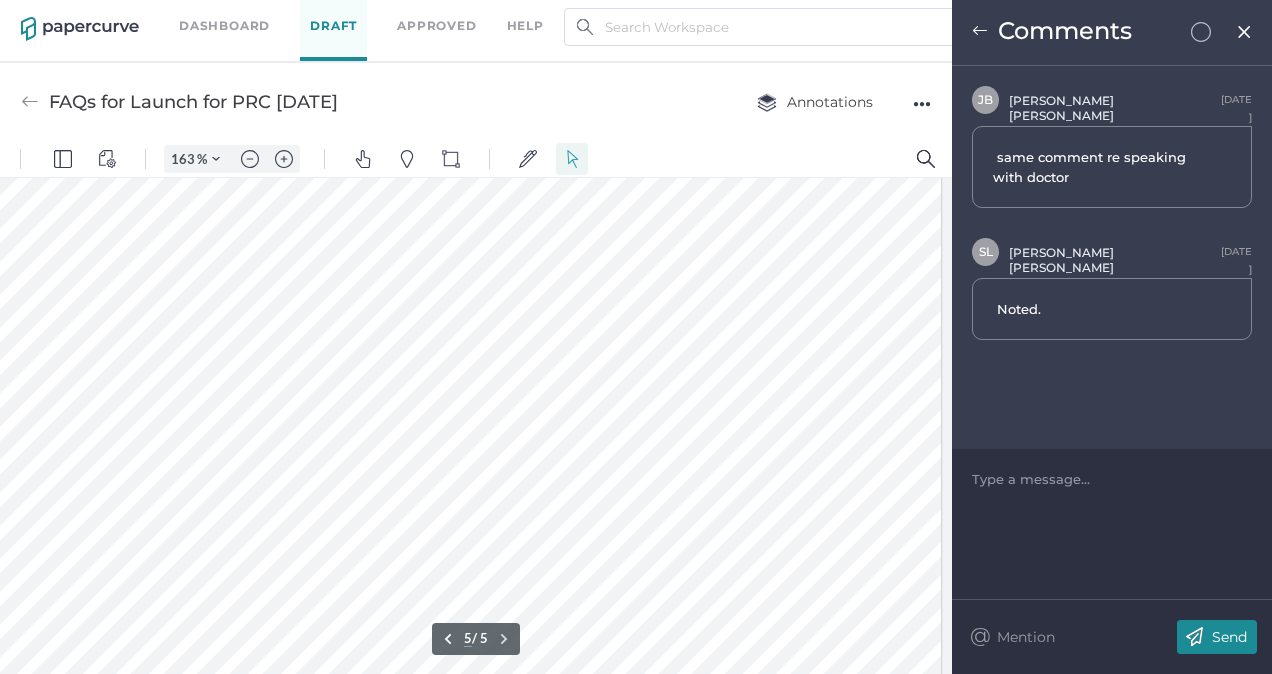 click at bounding box center [444, 345] 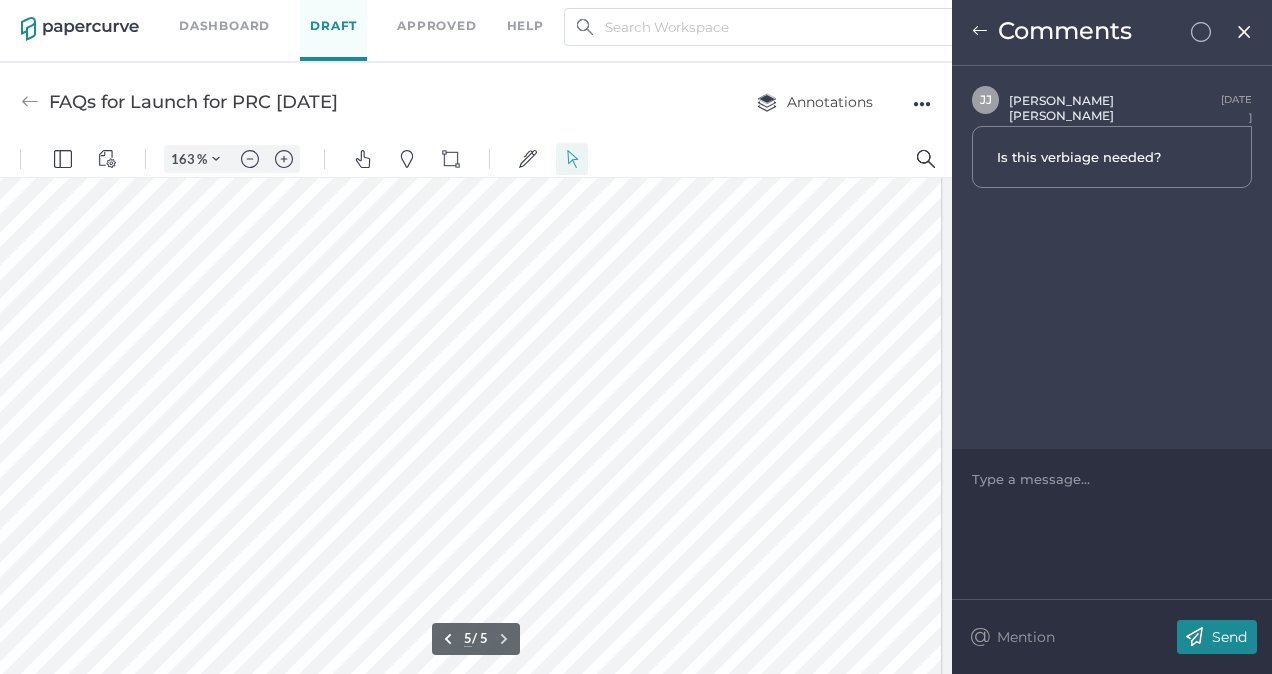 scroll, scrollTop: 6014, scrollLeft: 66, axis: both 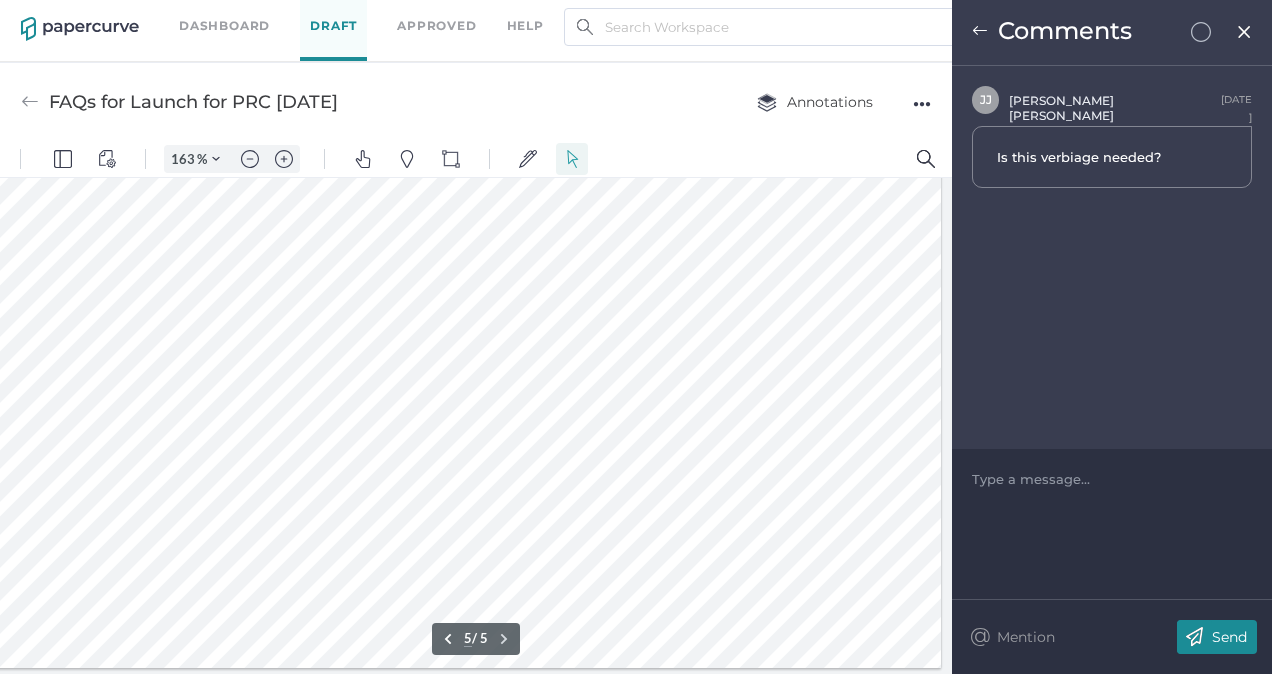 click at bounding box center (1244, 32) 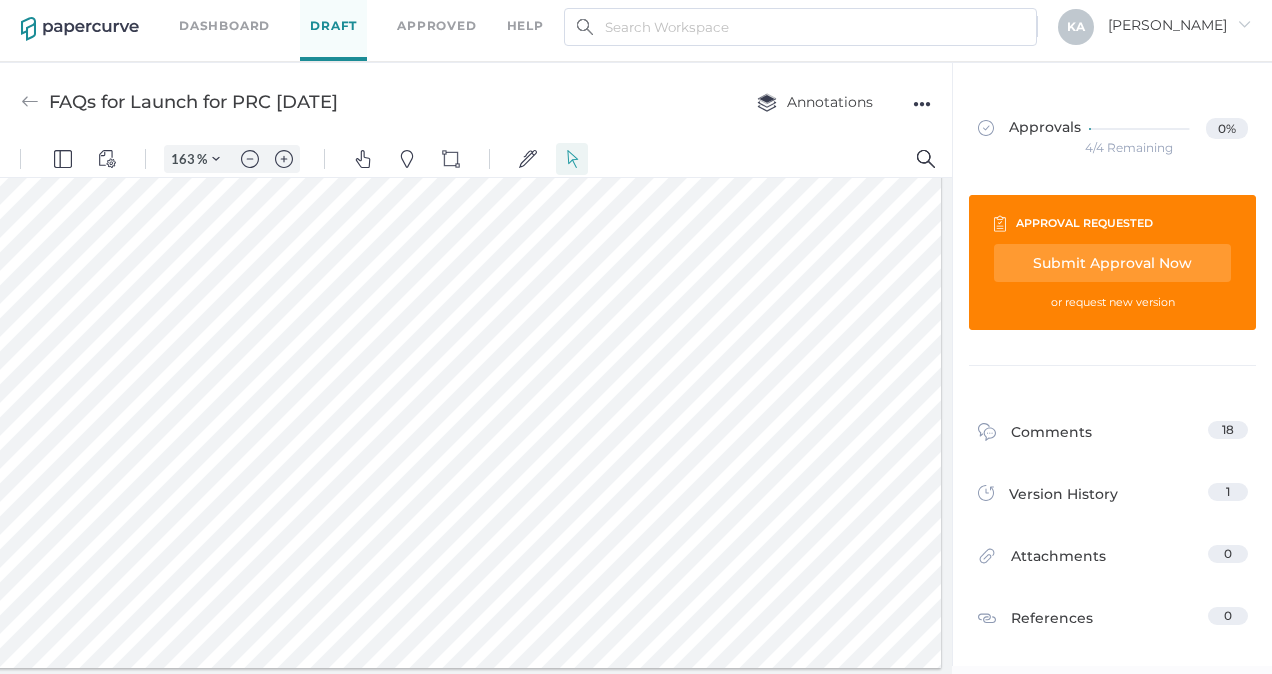 click on "Submit Approval Now" at bounding box center [1112, 263] 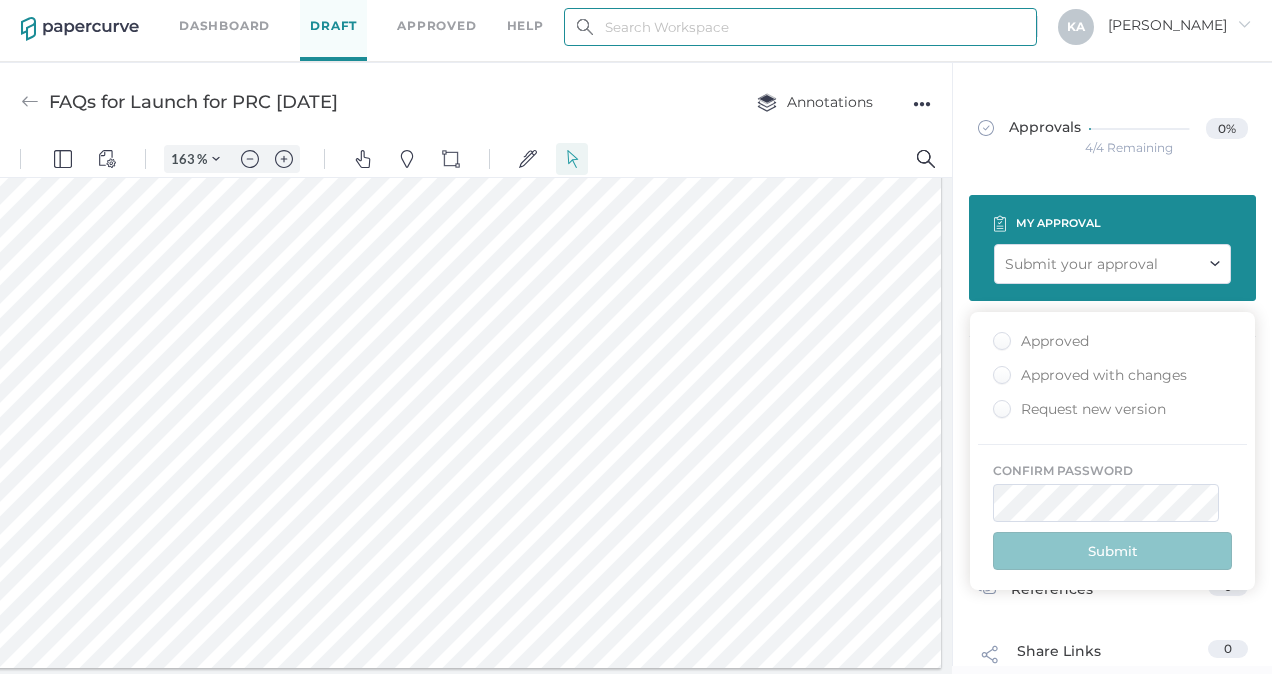 type on "[EMAIL_ADDRESS][DOMAIN_NAME]" 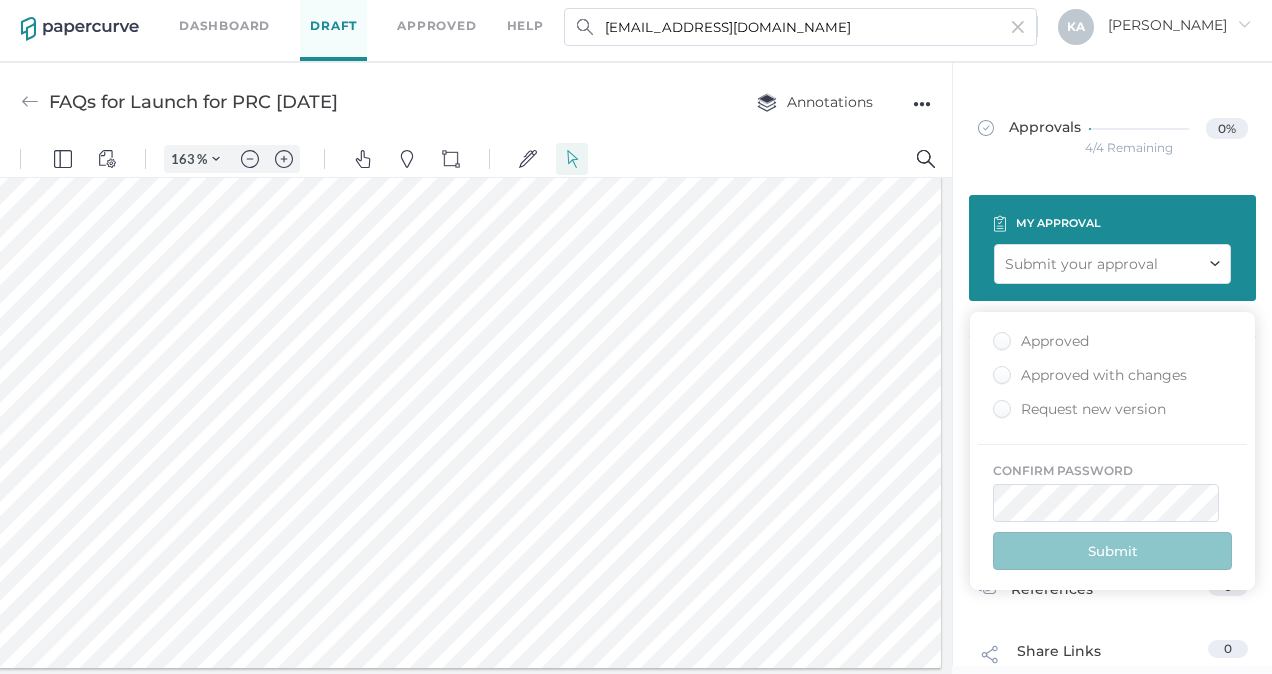 click on "Approved" at bounding box center [1041, 341] 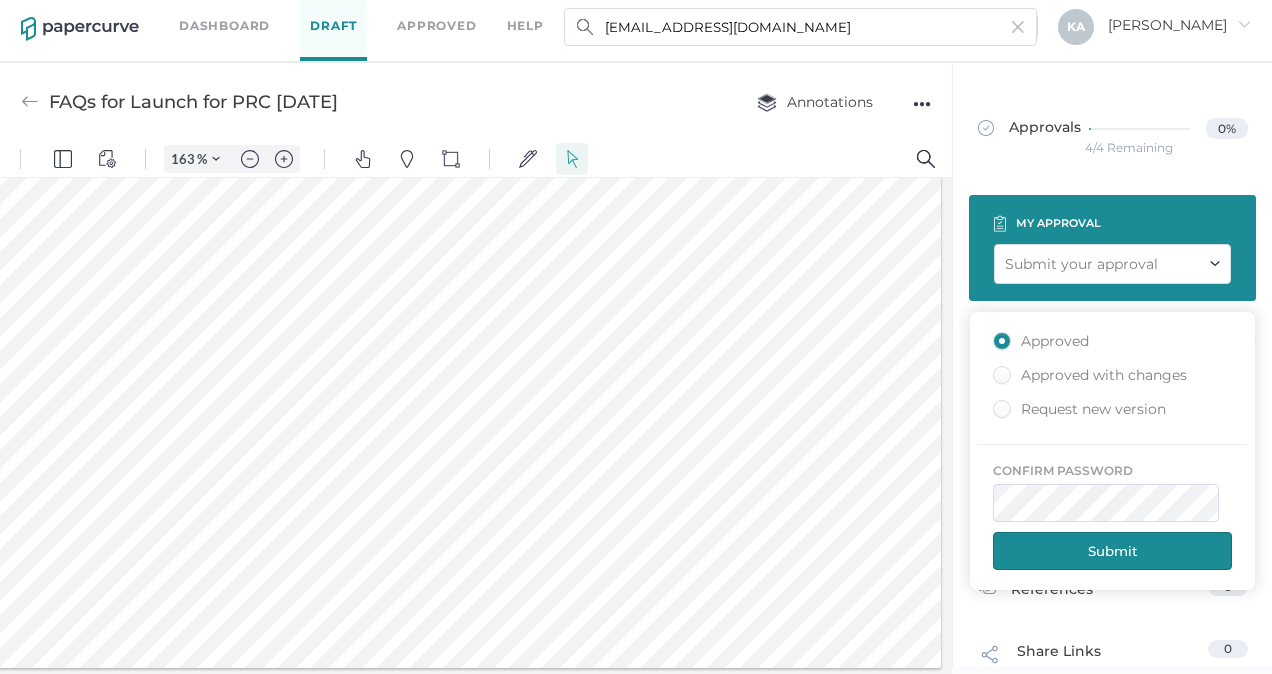 click on "Submit" at bounding box center (1112, 551) 